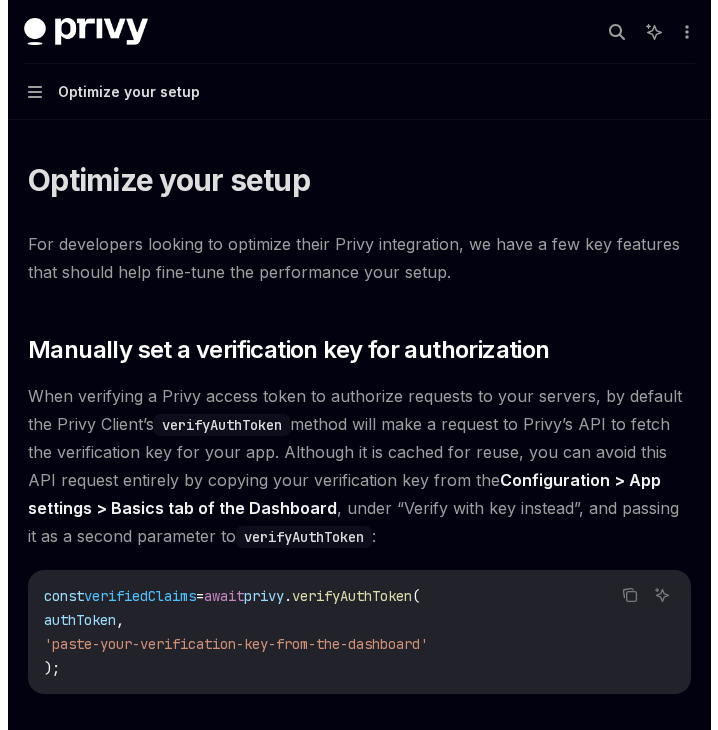 scroll, scrollTop: 0, scrollLeft: 0, axis: both 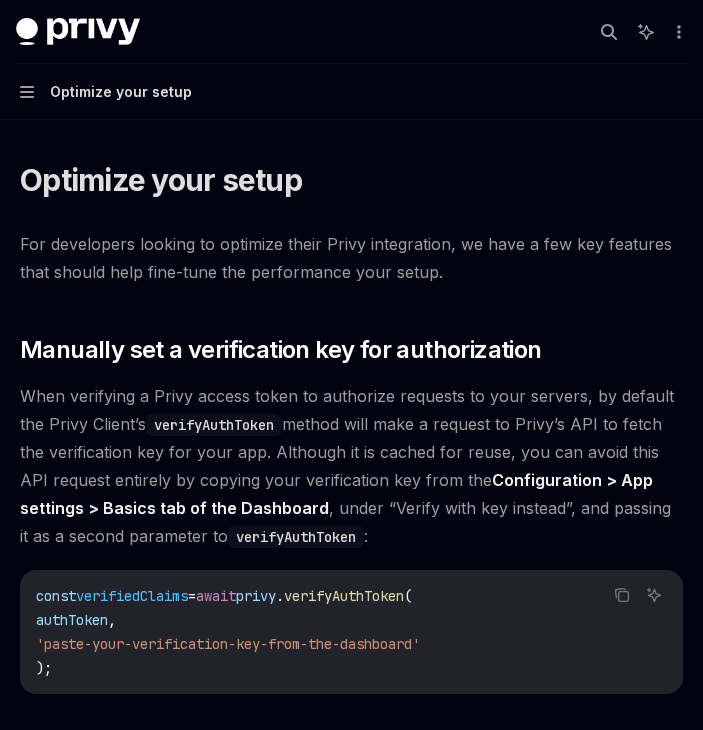 click on "Navigation Optimize your setup" at bounding box center (106, 92) 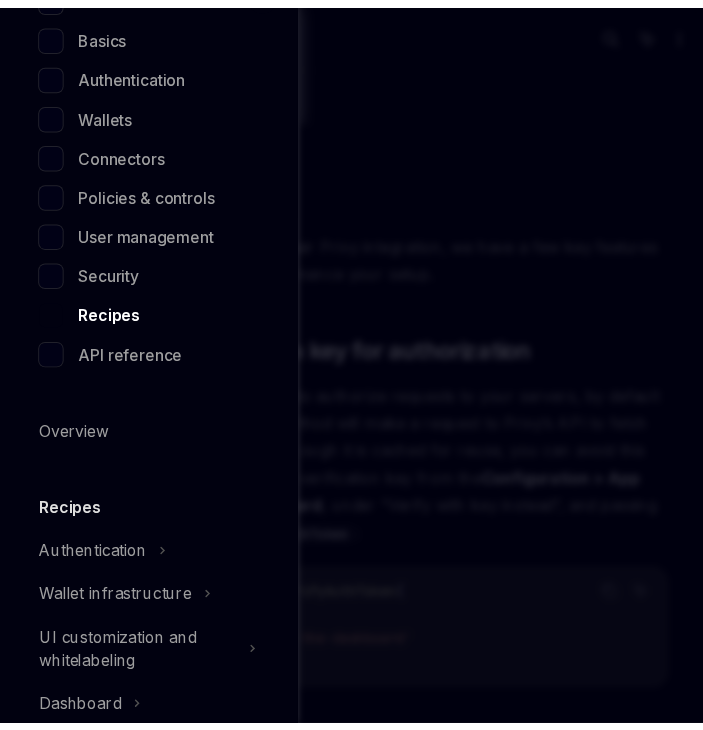 scroll, scrollTop: 0, scrollLeft: 0, axis: both 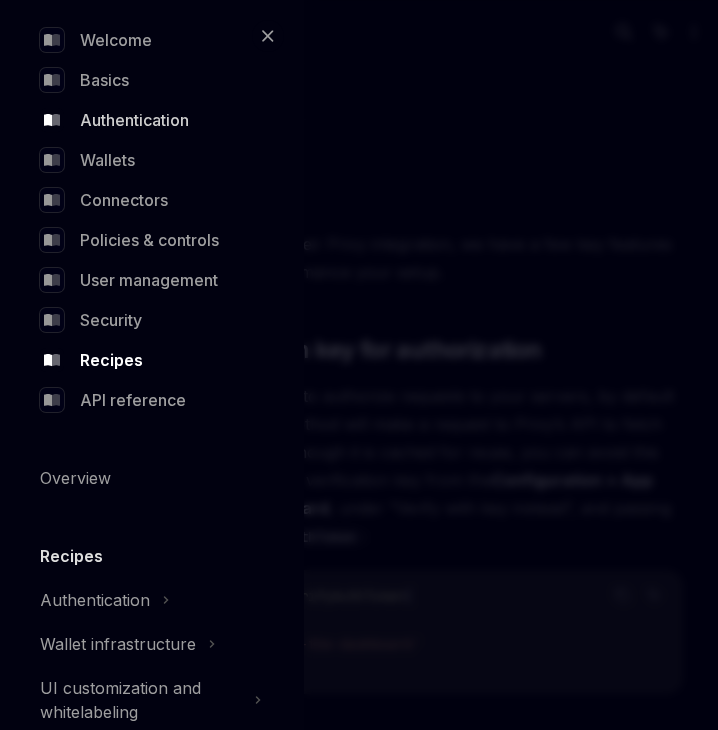 click on "Authentication" at bounding box center (148, 120) 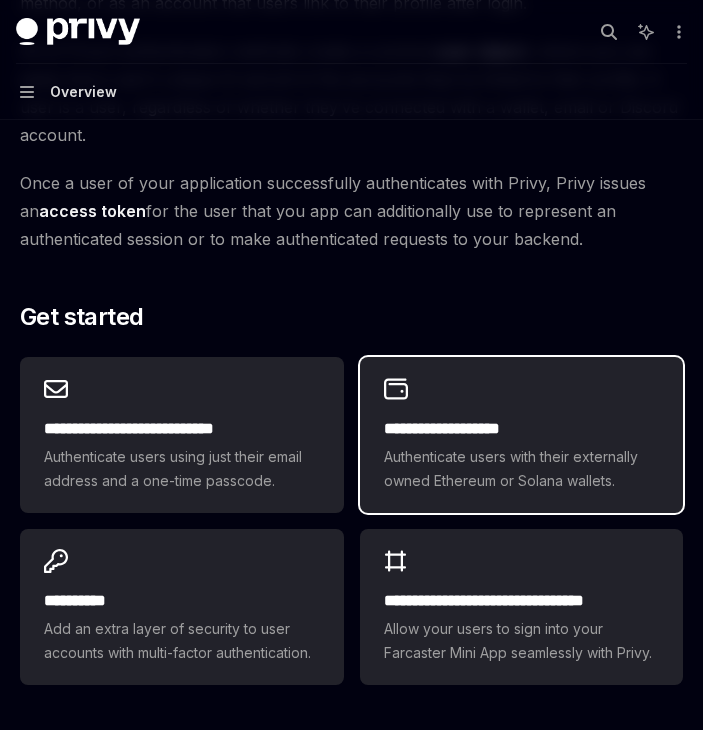 scroll, scrollTop: 1500, scrollLeft: 0, axis: vertical 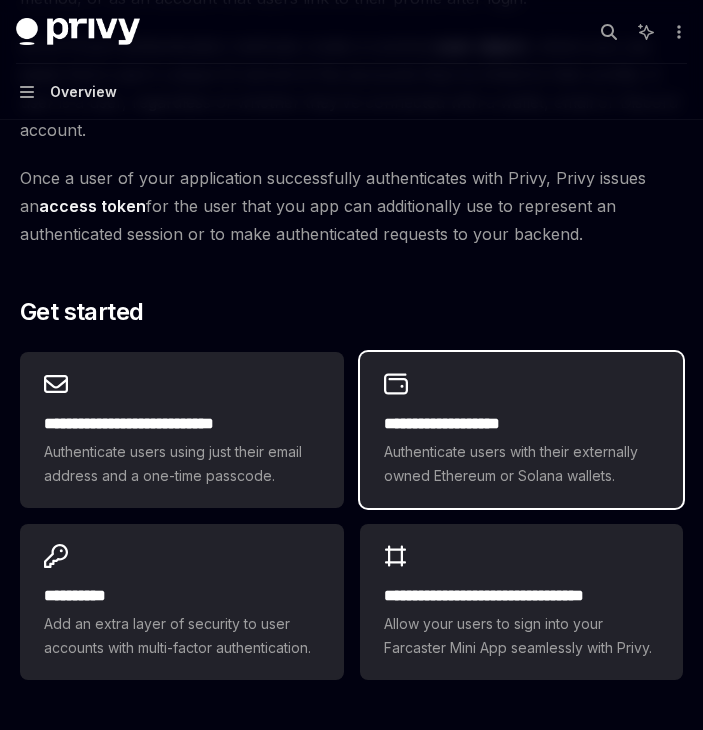 click on "Authenticate users with their externally owned Ethereum or Solana wallets." at bounding box center [522, 464] 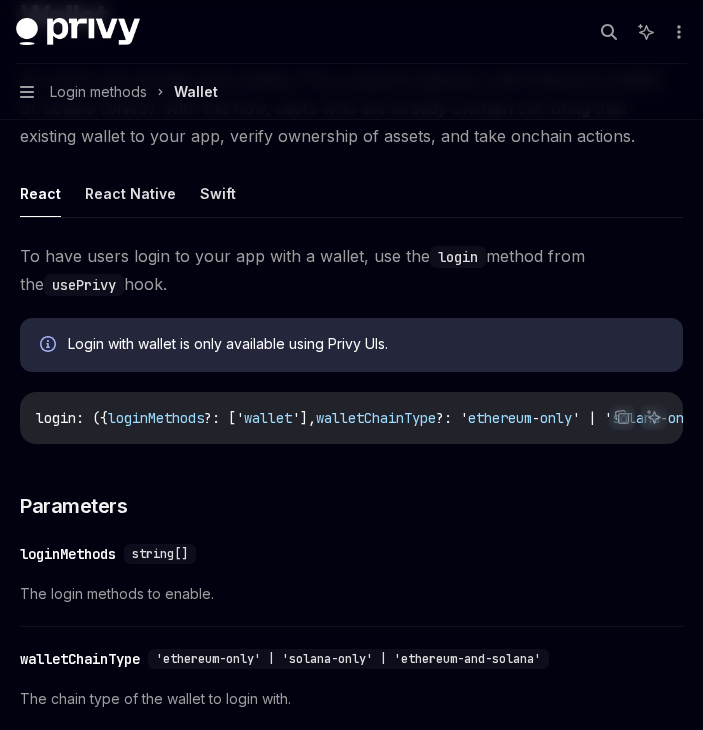 scroll, scrollTop: 200, scrollLeft: 0, axis: vertical 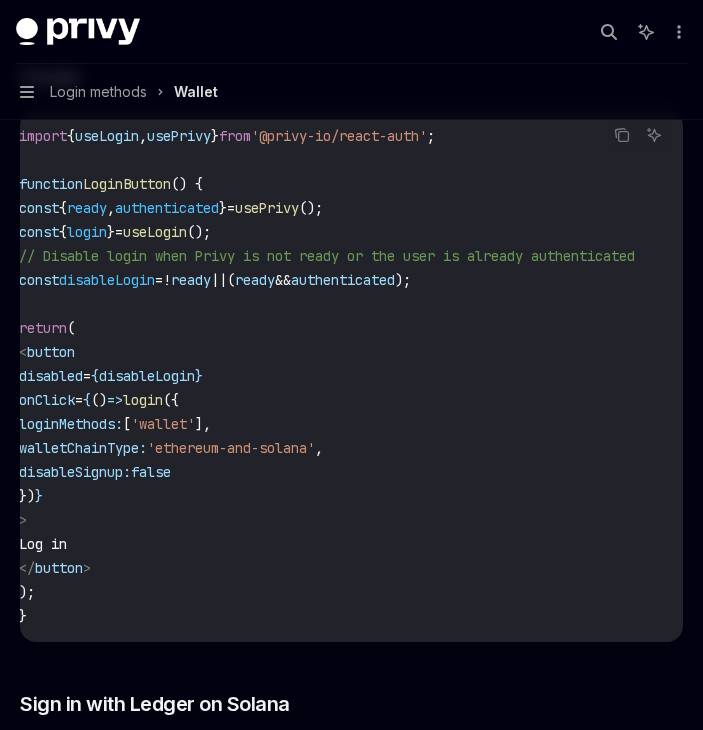 drag, startPoint x: 203, startPoint y: 258, endPoint x: 588, endPoint y: 271, distance: 385.21942 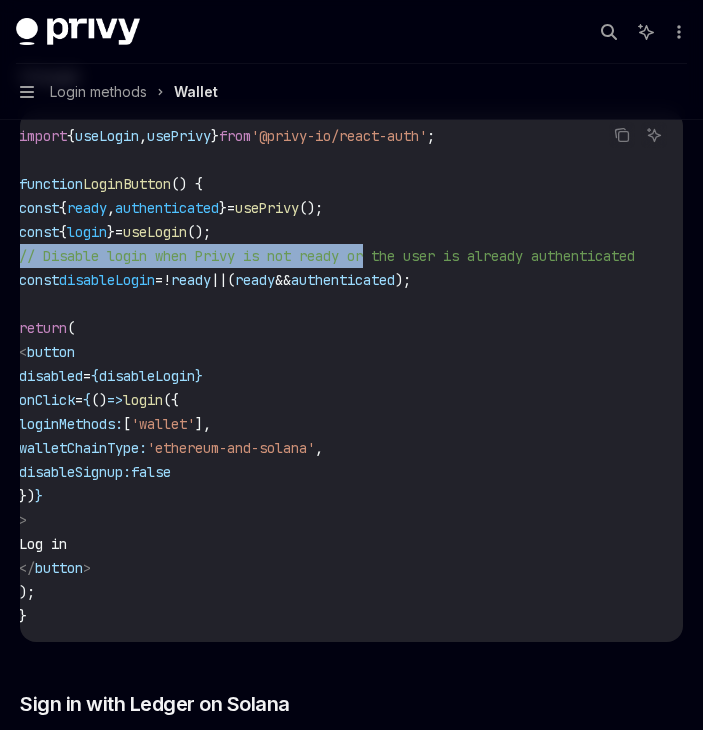 scroll, scrollTop: 0, scrollLeft: 0, axis: both 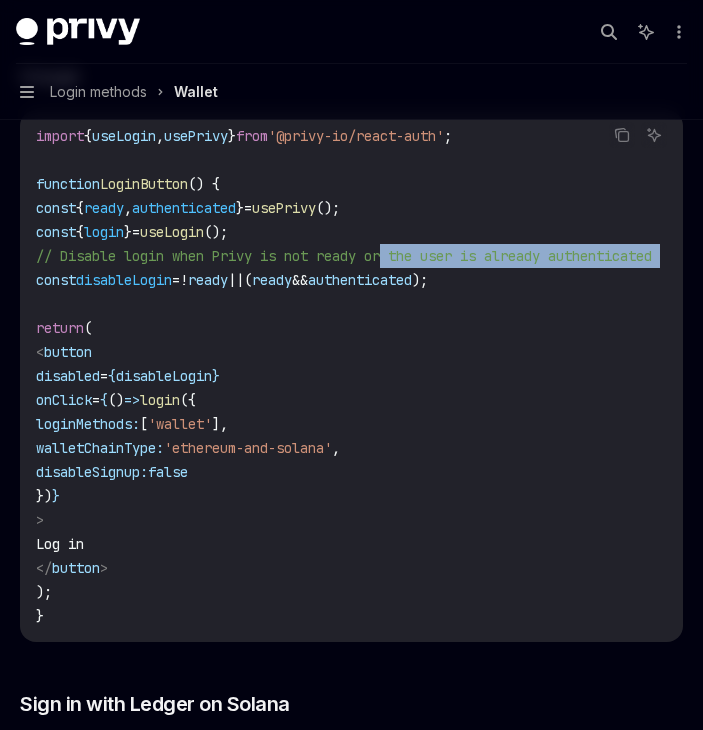 drag, startPoint x: 284, startPoint y: 274, endPoint x: 78, endPoint y: 323, distance: 211.7475 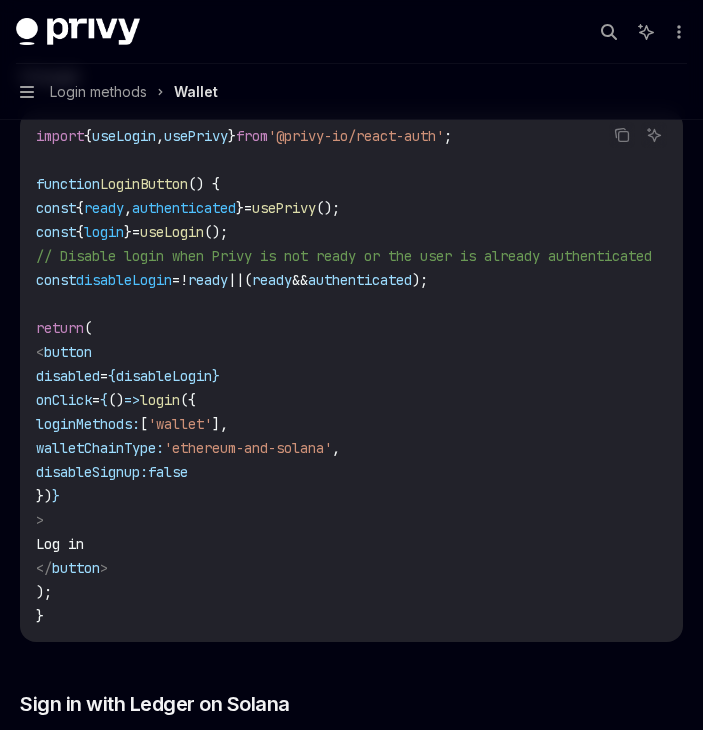 click on "import  {  useLogin ,  usePrivy  }  from  '@privy-io/react-auth' ;
function  LoginButton () {
const  {  ready ,  authenticated  }  =  usePrivy ();
const  {  login  }  =  useLogin ();
// Disable login when Privy is not ready or the user is already authenticated
const  disableLogin  =  ! ready  ||  ( ready  &&  authenticated );
return  (
< button
disabled = { disableLogin }
onClick = { ()  =>  login ({
loginMethods:  [ 'wallet' ],
walletChainType:  'ethereum-and-solana' ,
disableSignup:  false
}) }
>
Log in
</ button >
);
}" at bounding box center (368, 376) 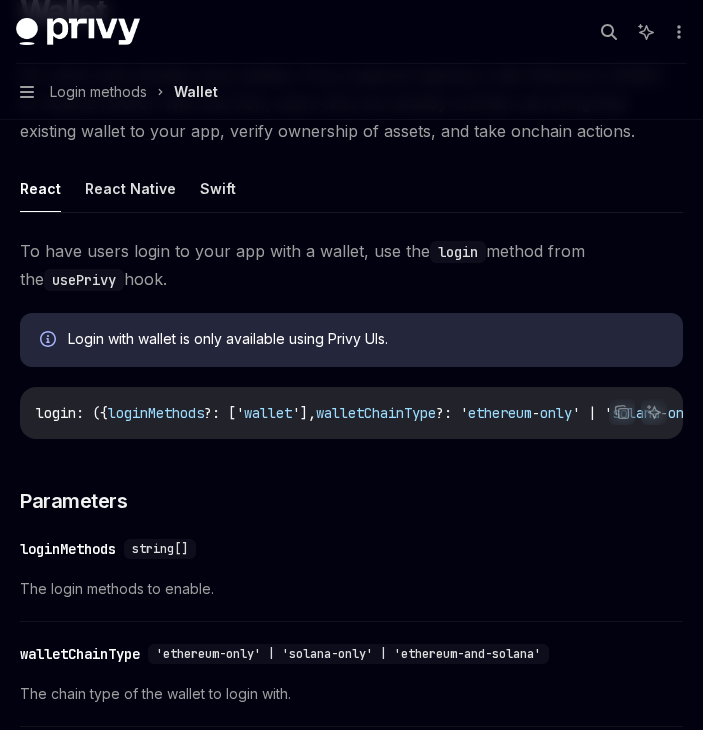 scroll, scrollTop: 200, scrollLeft: 0, axis: vertical 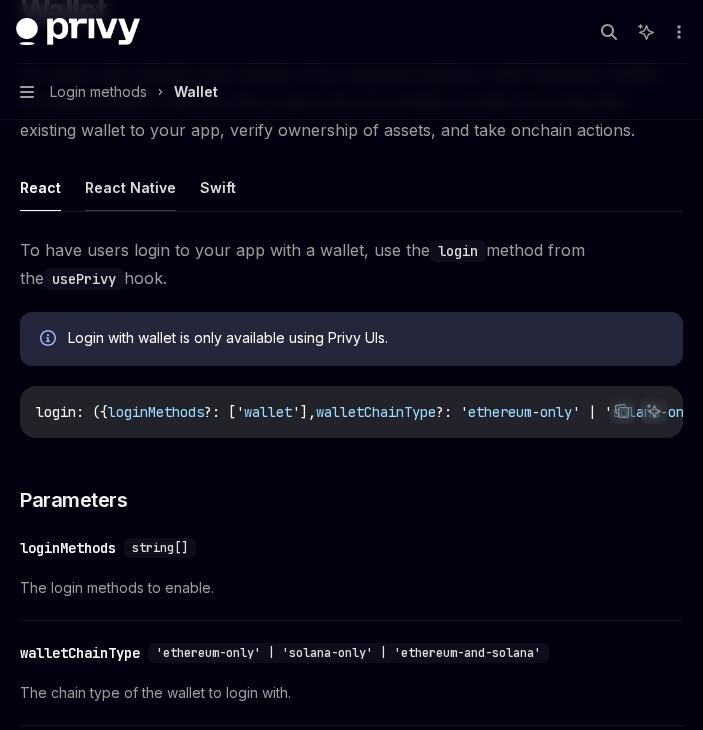 click on "React Native" at bounding box center (130, 187) 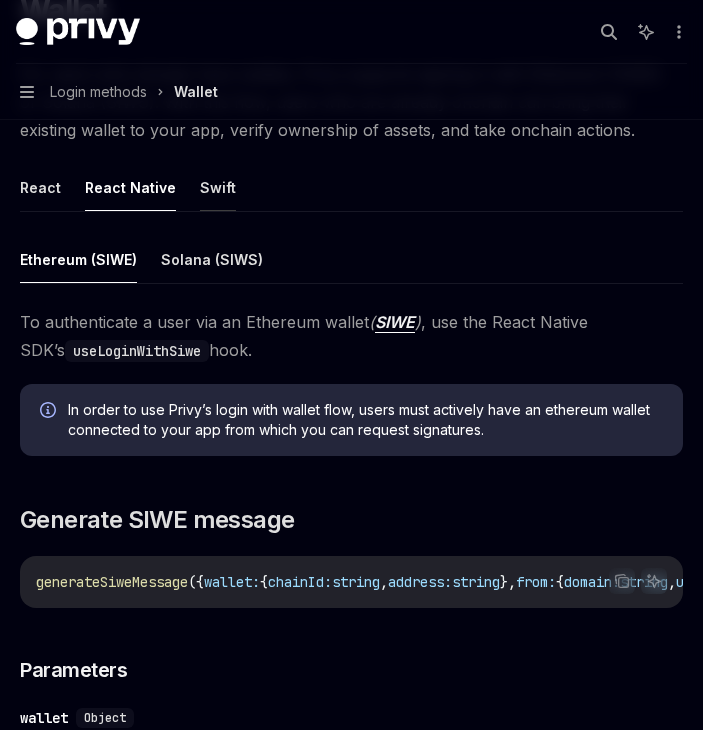 click on "Swift" at bounding box center (218, 187) 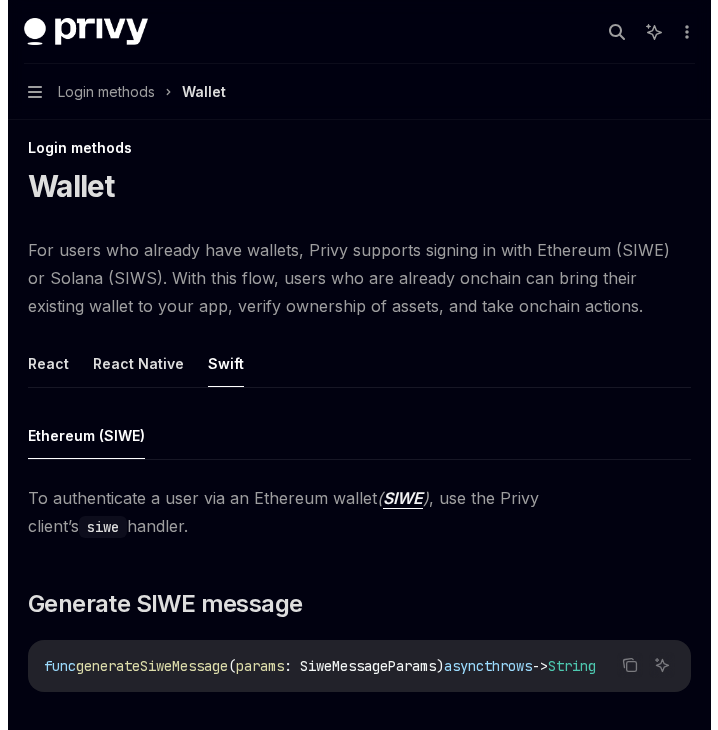 scroll, scrollTop: 0, scrollLeft: 0, axis: both 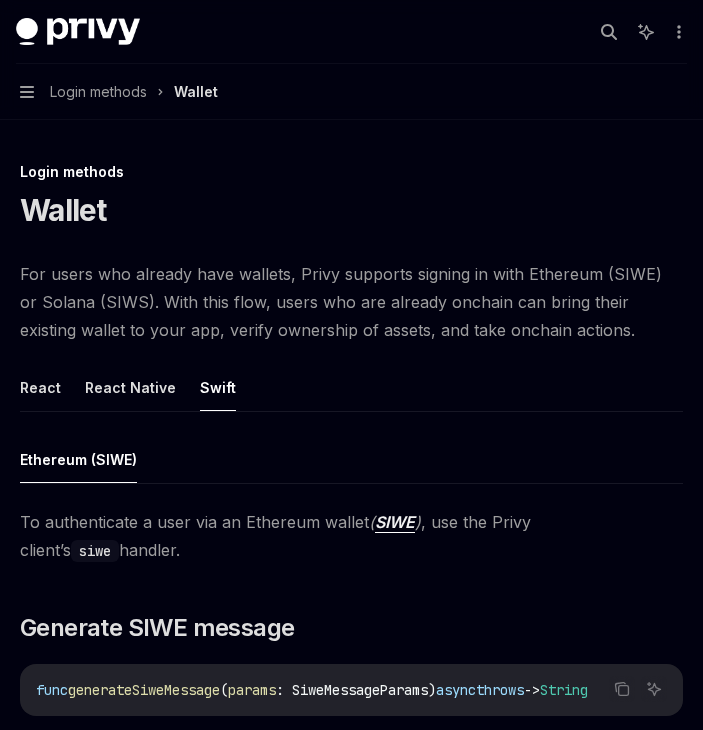 click on "Navigation Login methods Wallet" at bounding box center [119, 92] 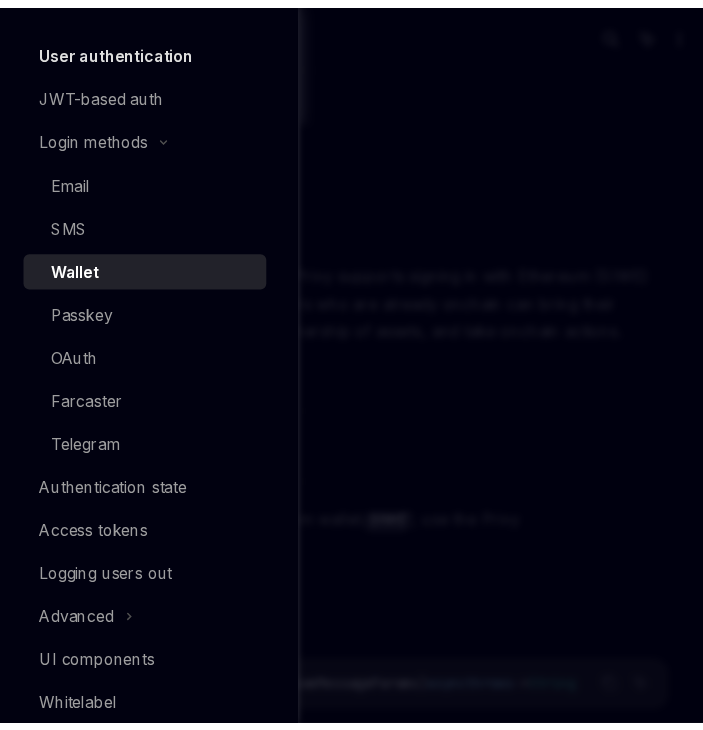 scroll, scrollTop: 532, scrollLeft: 0, axis: vertical 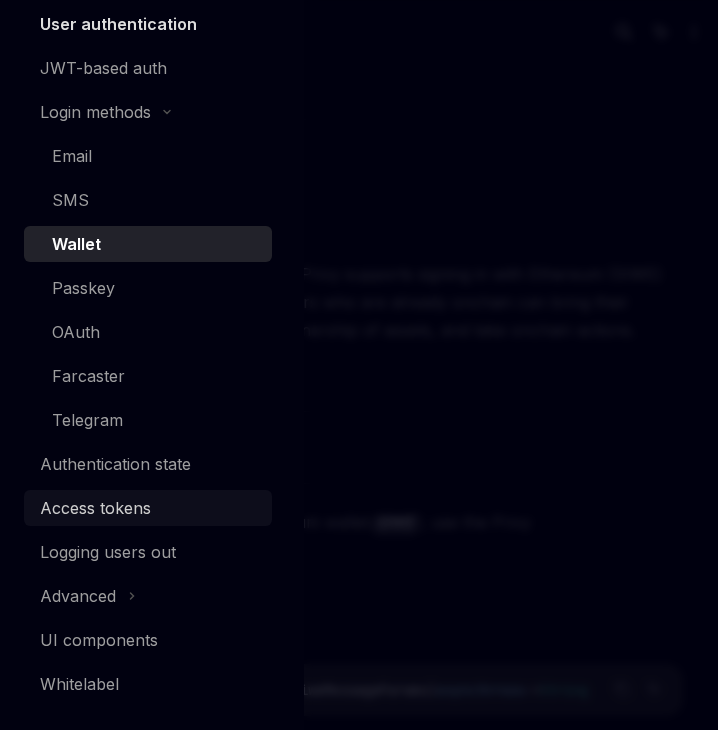 click on "Access tokens" at bounding box center (150, 508) 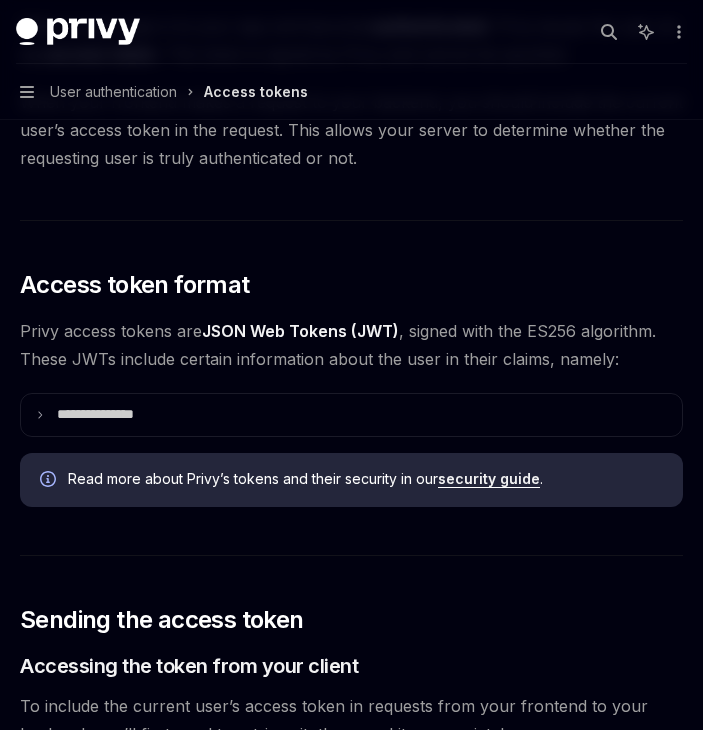 scroll, scrollTop: 200, scrollLeft: 0, axis: vertical 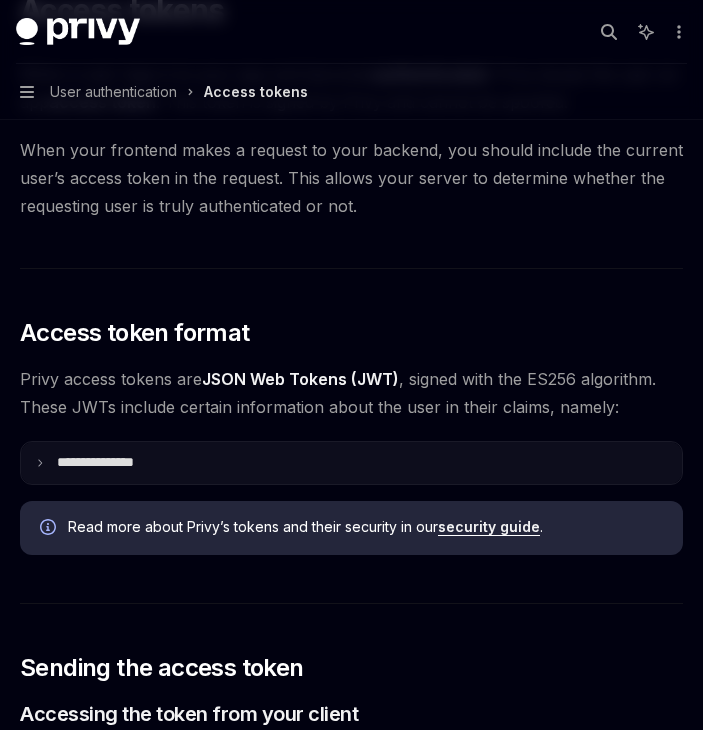 click on "**********" at bounding box center [351, 463] 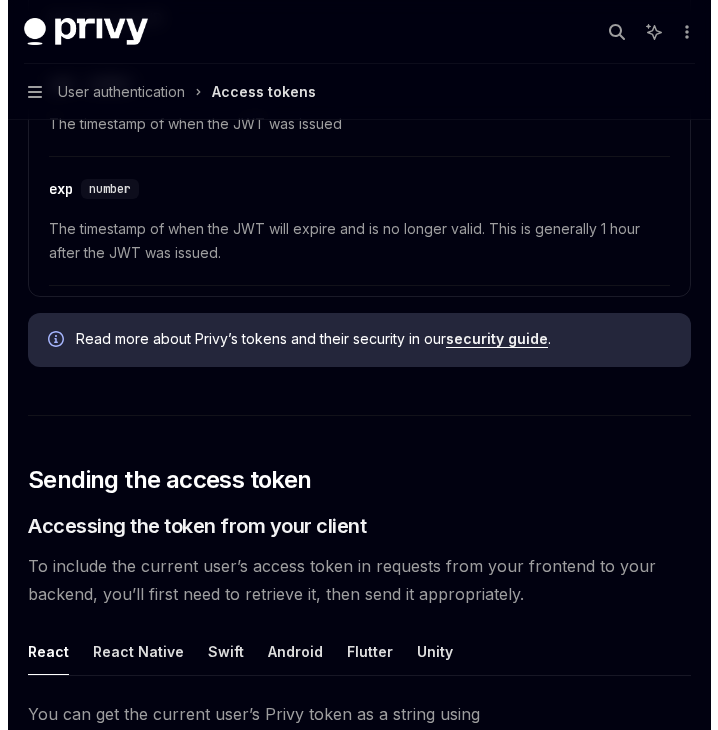 scroll, scrollTop: 1100, scrollLeft: 0, axis: vertical 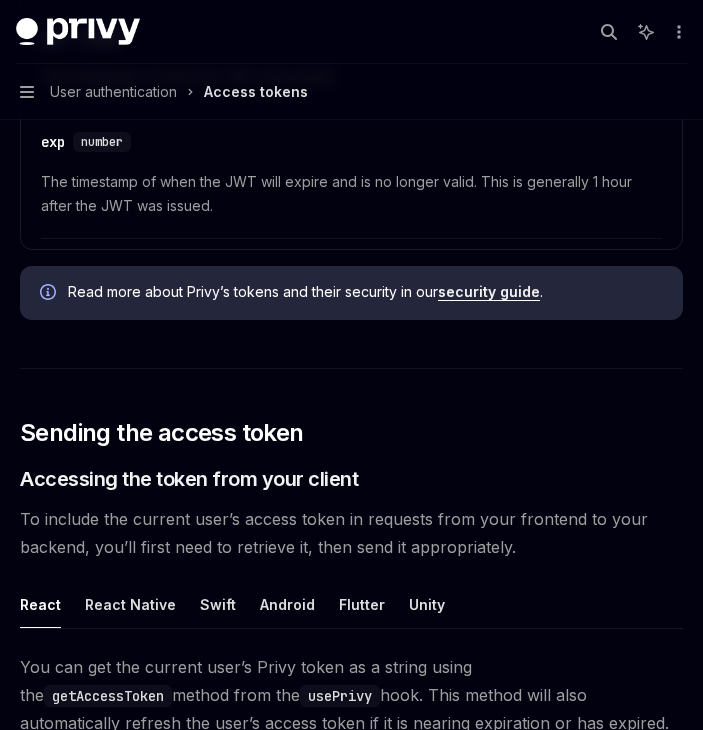 click on "Navigation User authentication Access tokens" at bounding box center (164, 92) 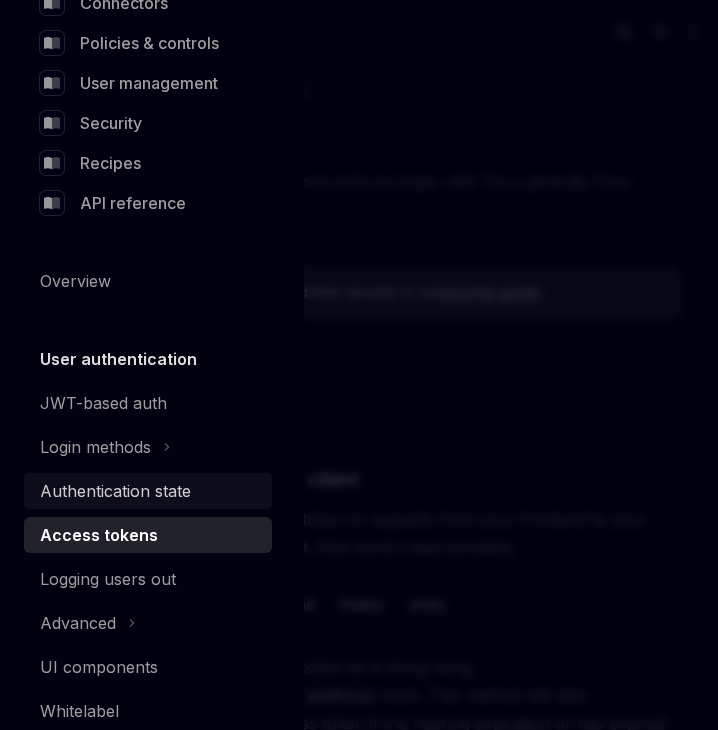 scroll, scrollTop: 224, scrollLeft: 0, axis: vertical 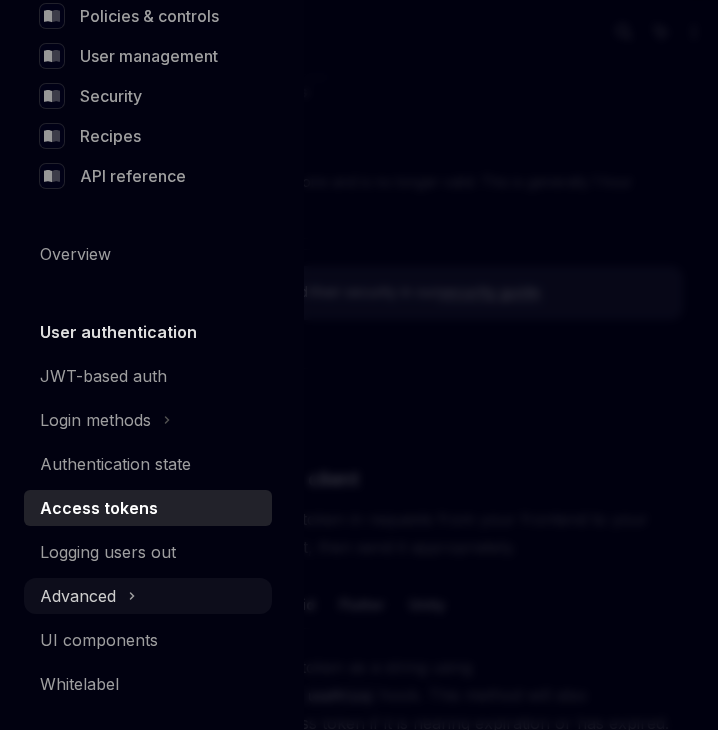 click 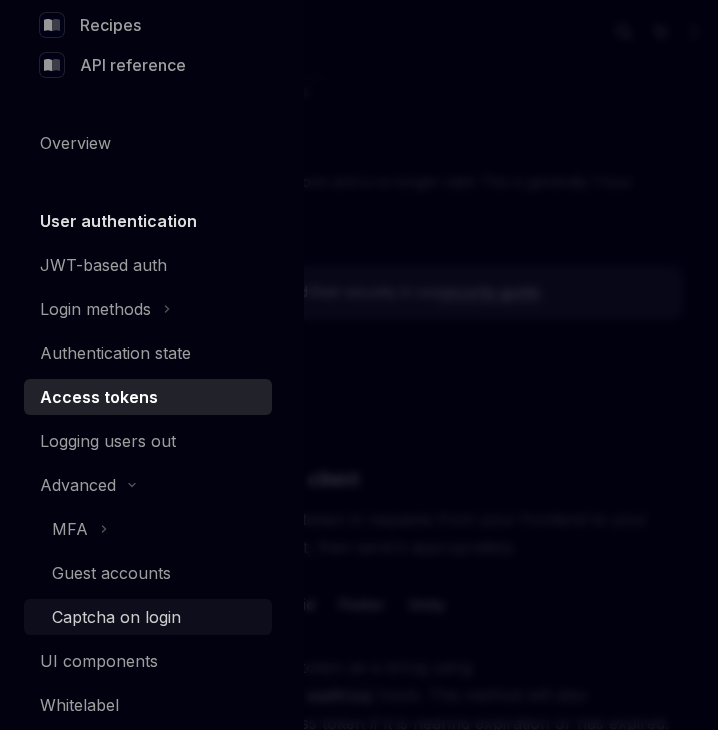 scroll, scrollTop: 356, scrollLeft: 0, axis: vertical 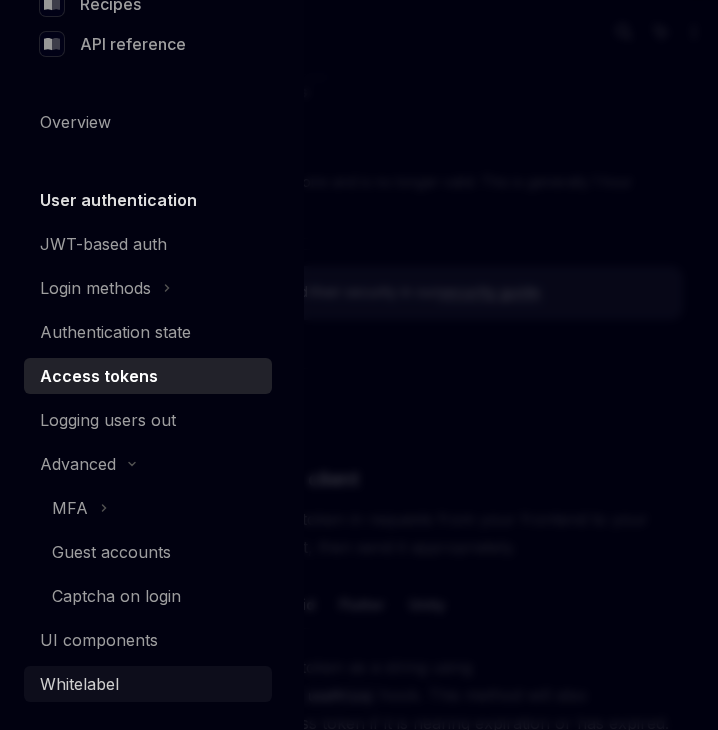 click on "Whitelabel" at bounding box center [150, 684] 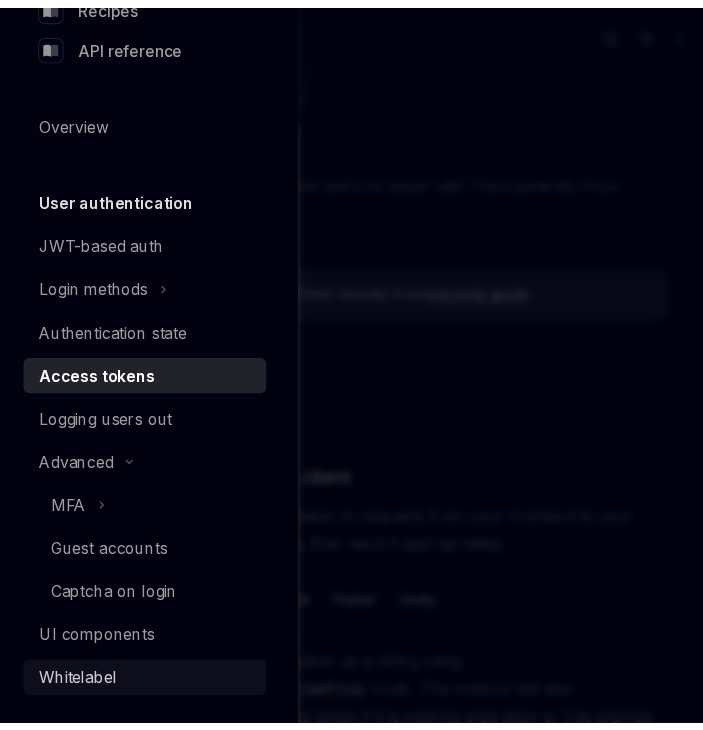 scroll, scrollTop: 0, scrollLeft: 0, axis: both 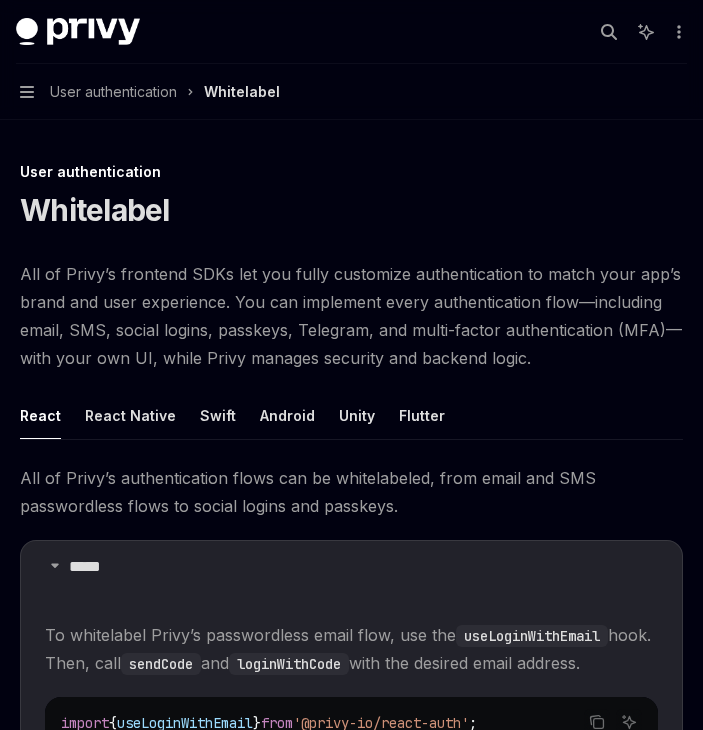 click on "Navigation User authentication Whitelabel" at bounding box center (150, 92) 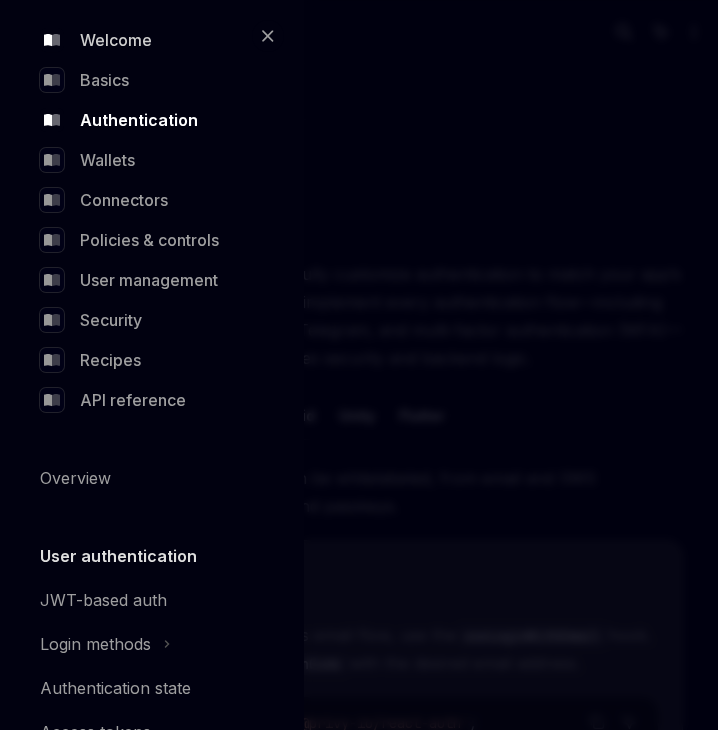 click on "Welcome" at bounding box center (148, 40) 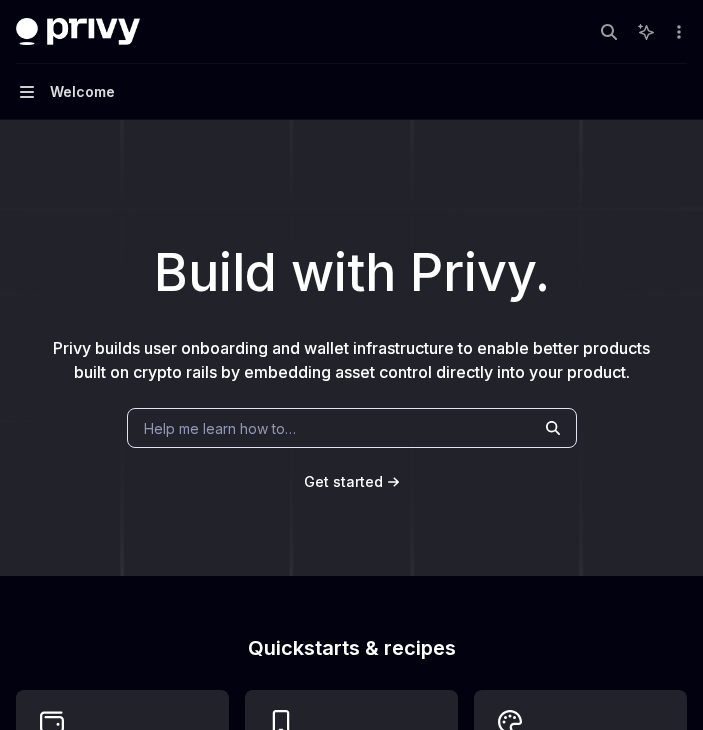 click 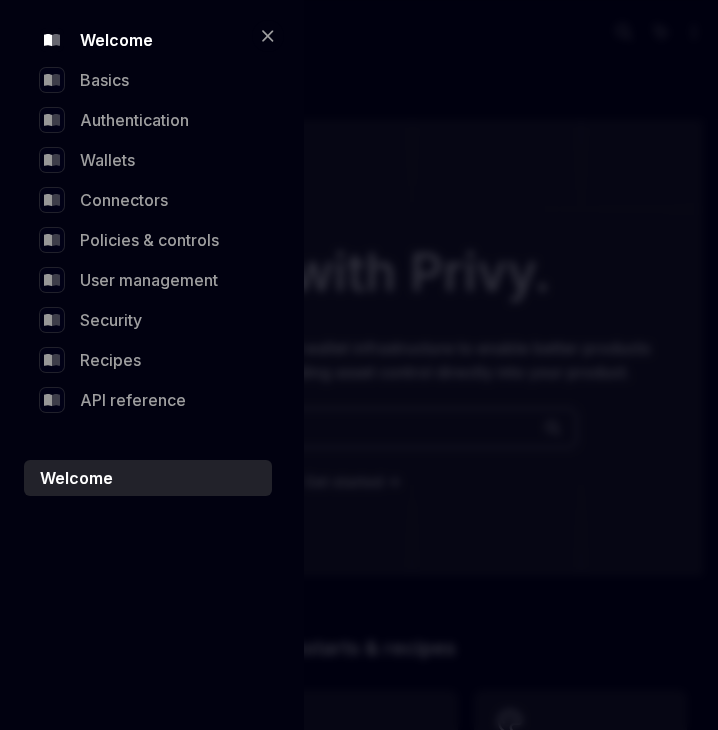 click on "Welcome Basics Authentication Wallets Connectors Policies & controls User management Security Recipes API reference" at bounding box center [148, 220] 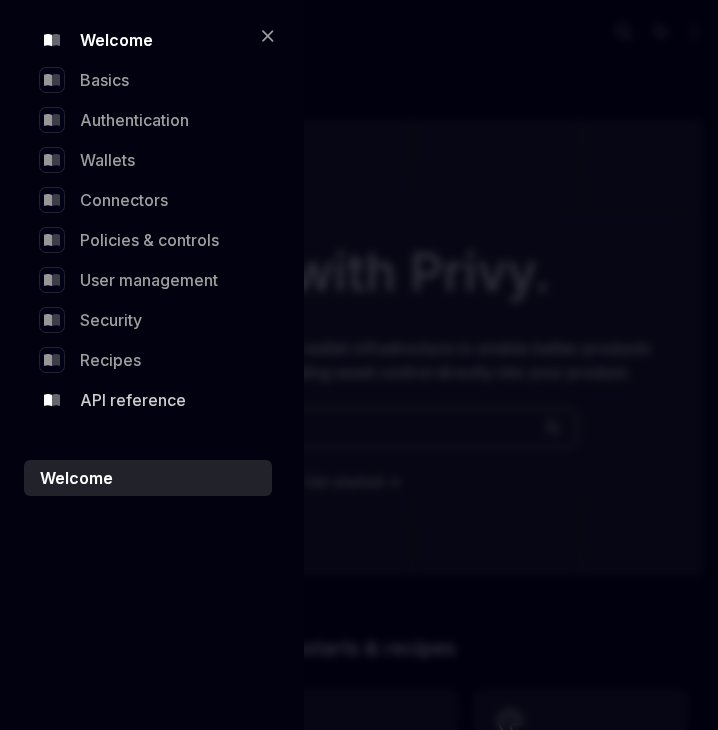 click on "API reference" at bounding box center (148, 400) 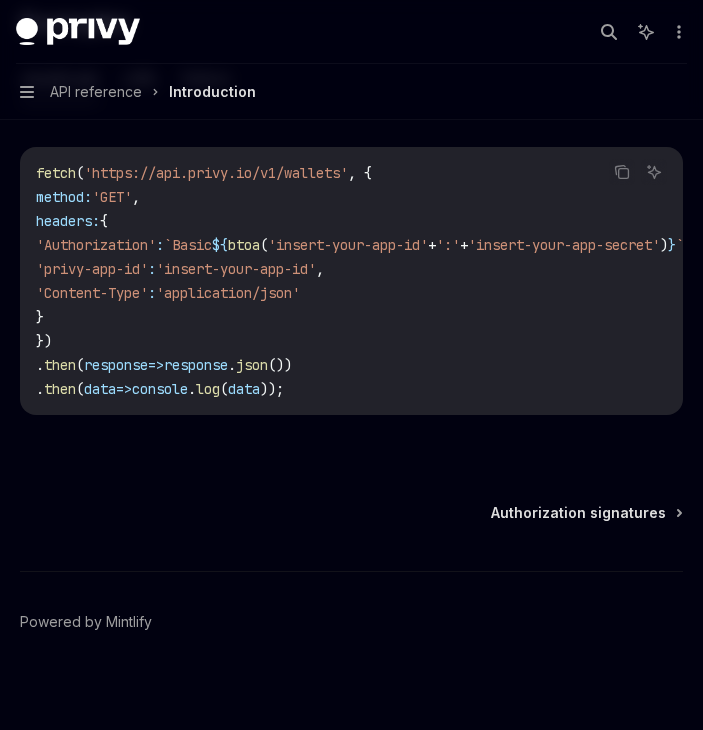 scroll, scrollTop: 1415, scrollLeft: 0, axis: vertical 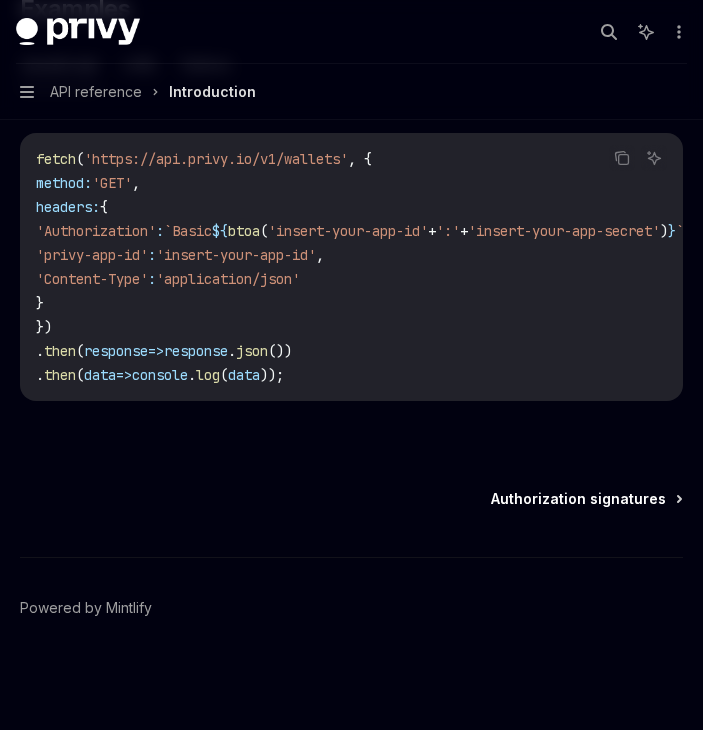 click on "Authorization signatures" at bounding box center (578, 499) 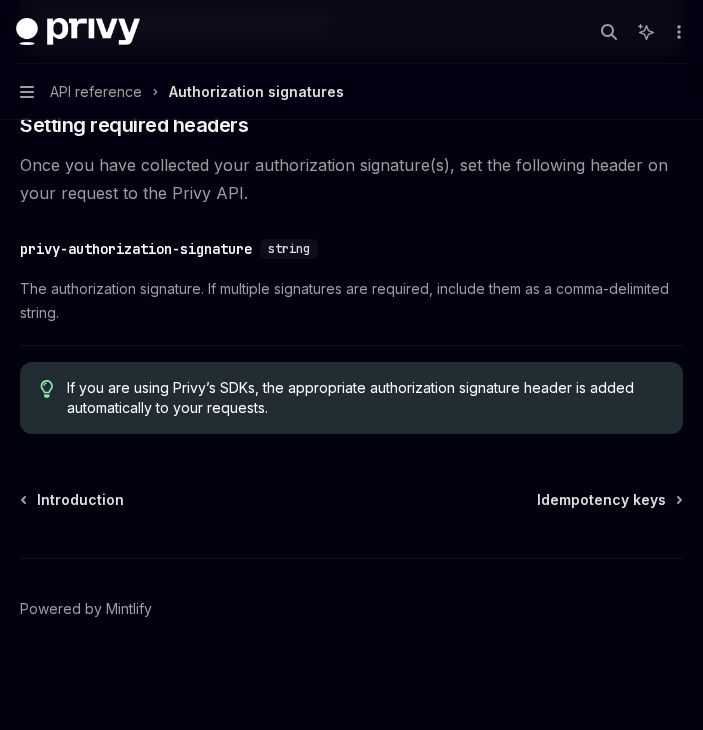 scroll, scrollTop: 3252, scrollLeft: 0, axis: vertical 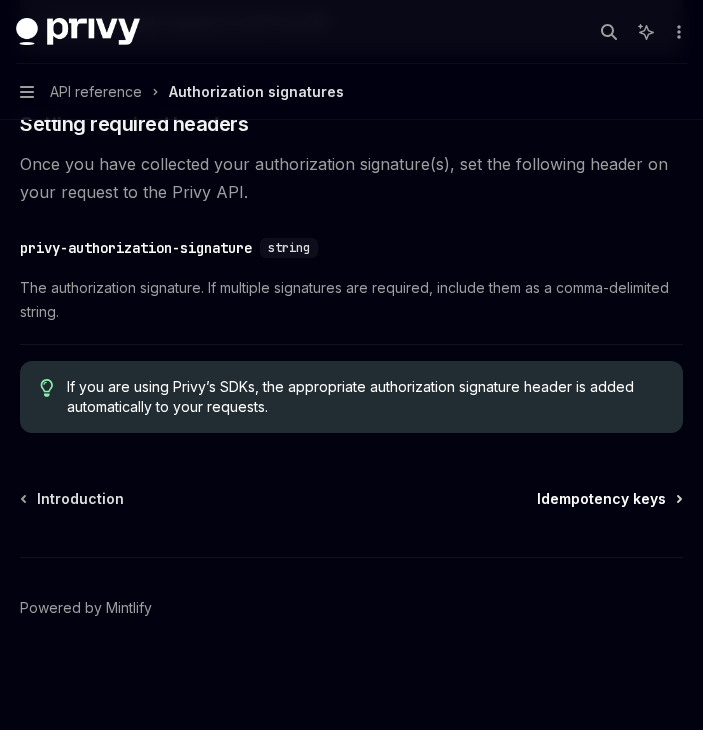 click on "Idempotency keys" at bounding box center [601, 499] 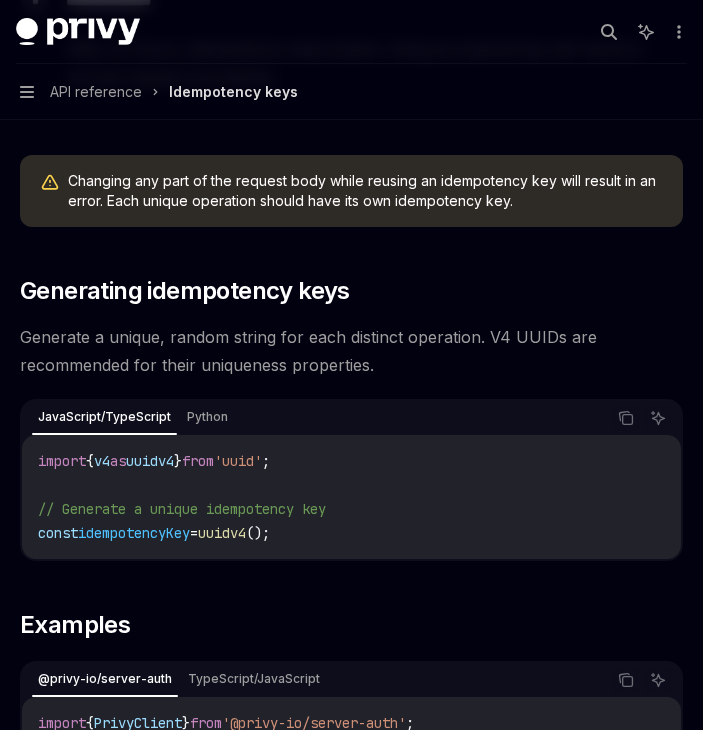 scroll, scrollTop: 1800, scrollLeft: 0, axis: vertical 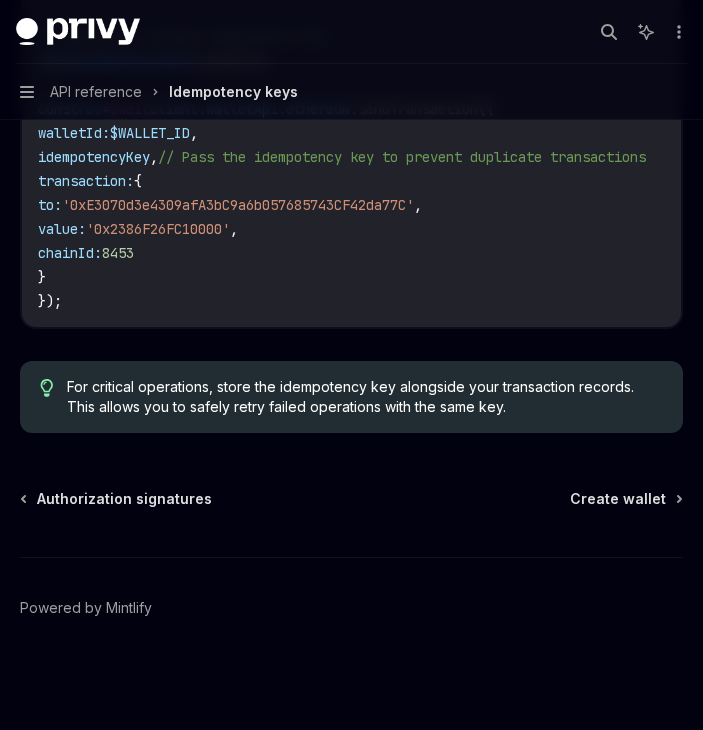click on "**********" at bounding box center (351, -734) 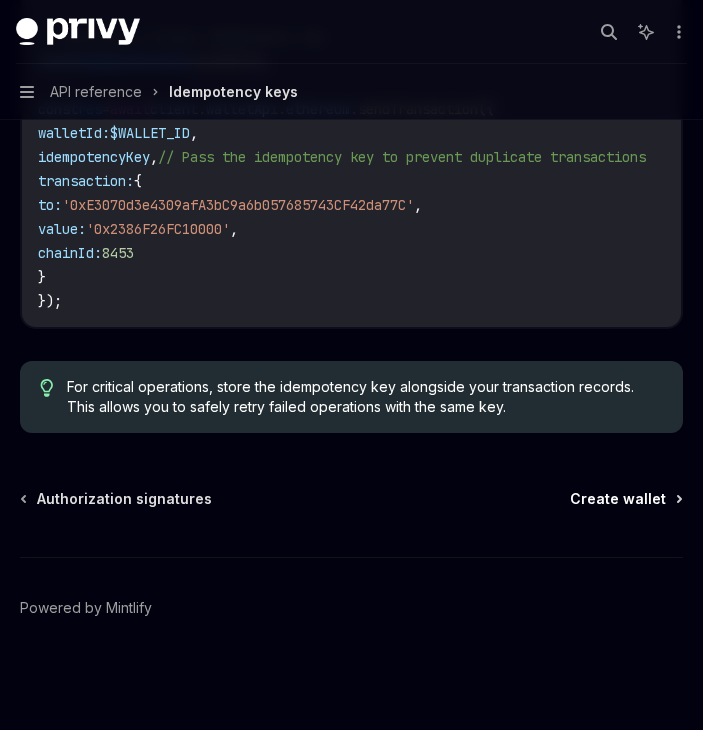 click on "Create wallet" at bounding box center [618, 499] 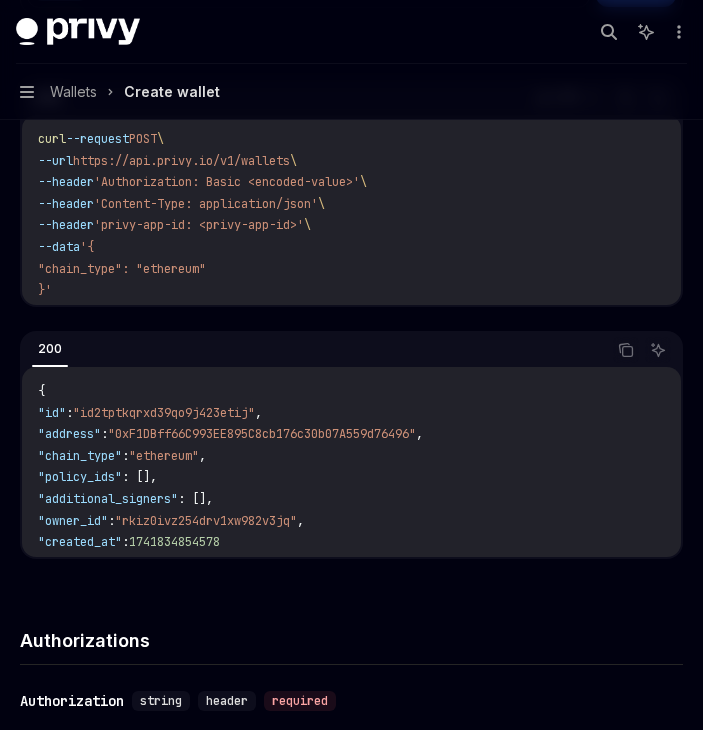 scroll, scrollTop: 400, scrollLeft: 0, axis: vertical 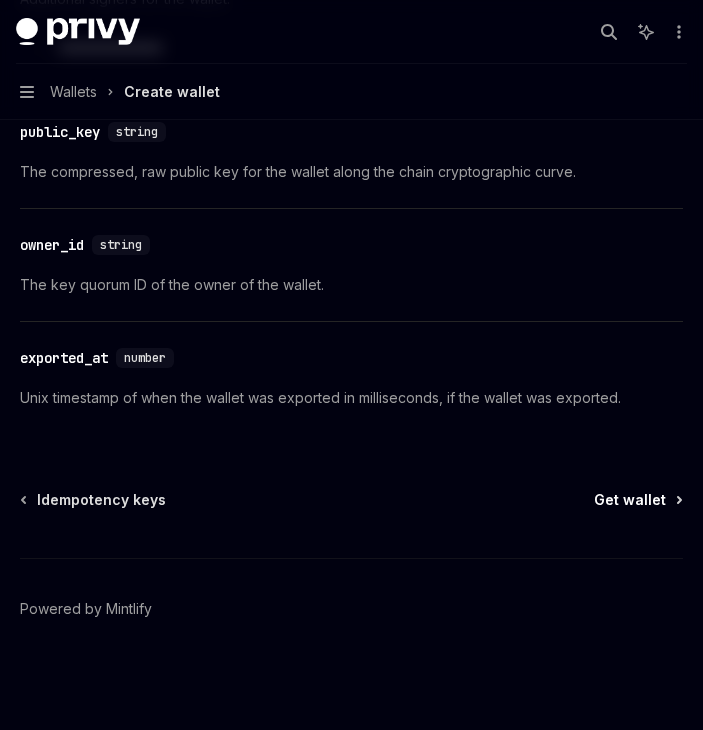 click on "Get wallet" at bounding box center (630, 500) 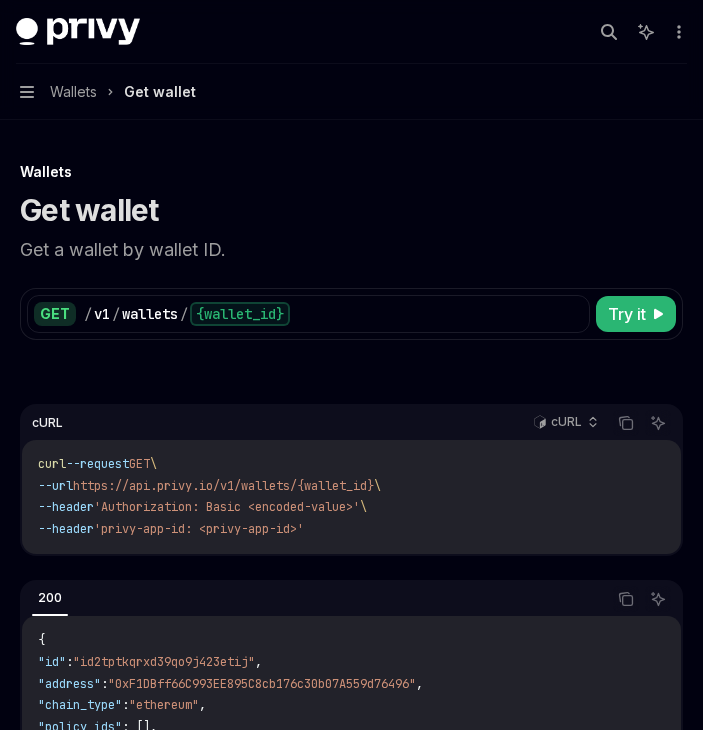 click on "GET / v1 / wallets / {wallet_id} Try it cURL cURL Copy Ask AI curl  --request  GET  \
--url  https://api.privy.io/v1/wallets/{wallet_id}  \
--header  'Authorization: Basic <encoded-value>'  \
--header  'privy-app-id: <privy-app-id>' 200 Copy Ask AI {
"id" :  "id2tptkqrxd39qo9j423etij" ,
"address" :  "0xF1DBff66C993EE895C8cb176c30b07A559d76496" ,
"chain_type" :  "ethereum" ,
"policy_ids" : [],
"additional_signers" : [],
"owner_id" :  "rkiz0ivz254drv1xw982v3jq" ,
"created_at" :  1741834854578
}" at bounding box center (351, 552) 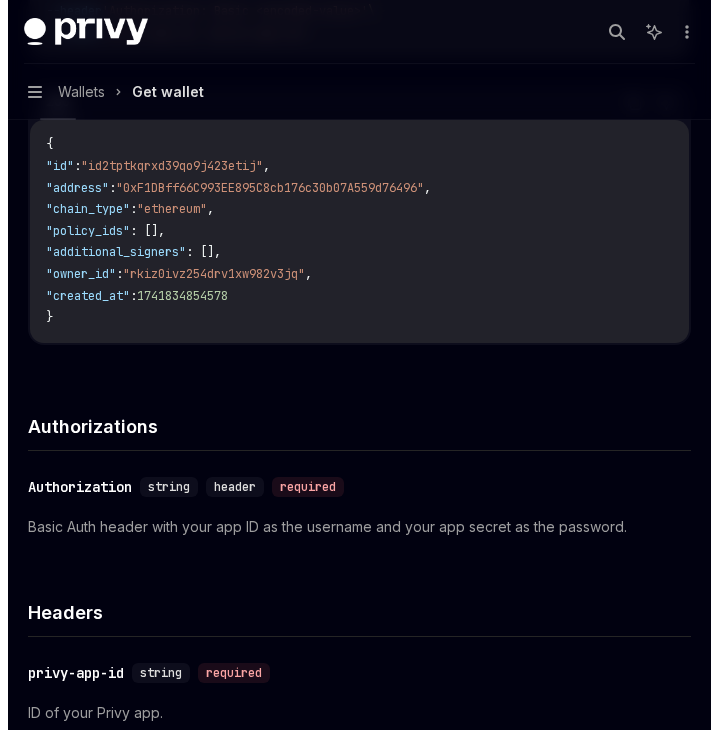 scroll, scrollTop: 500, scrollLeft: 0, axis: vertical 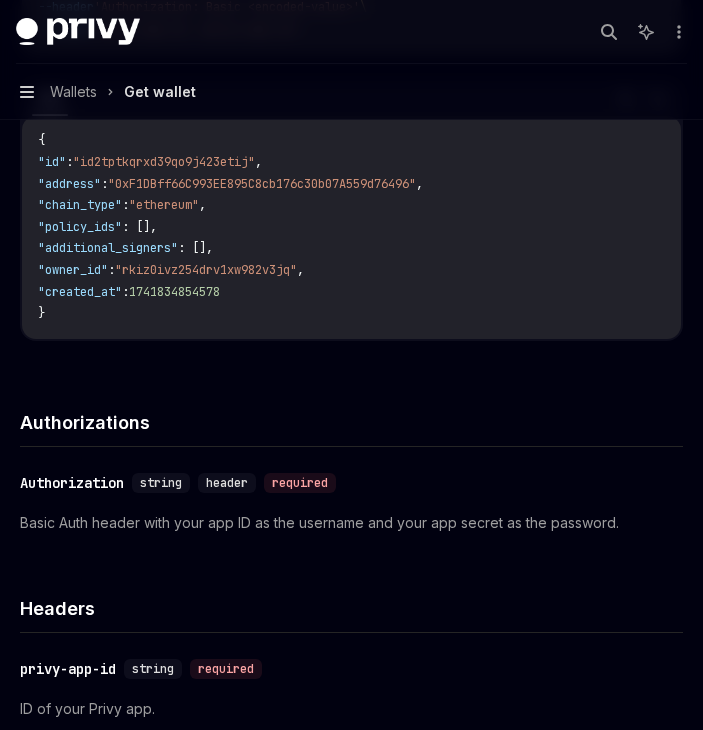 click 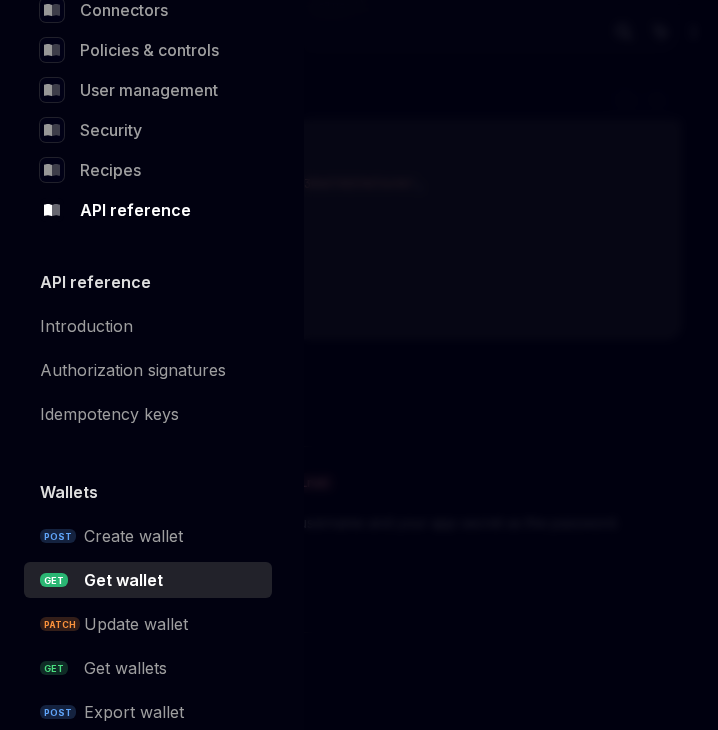scroll, scrollTop: 200, scrollLeft: 0, axis: vertical 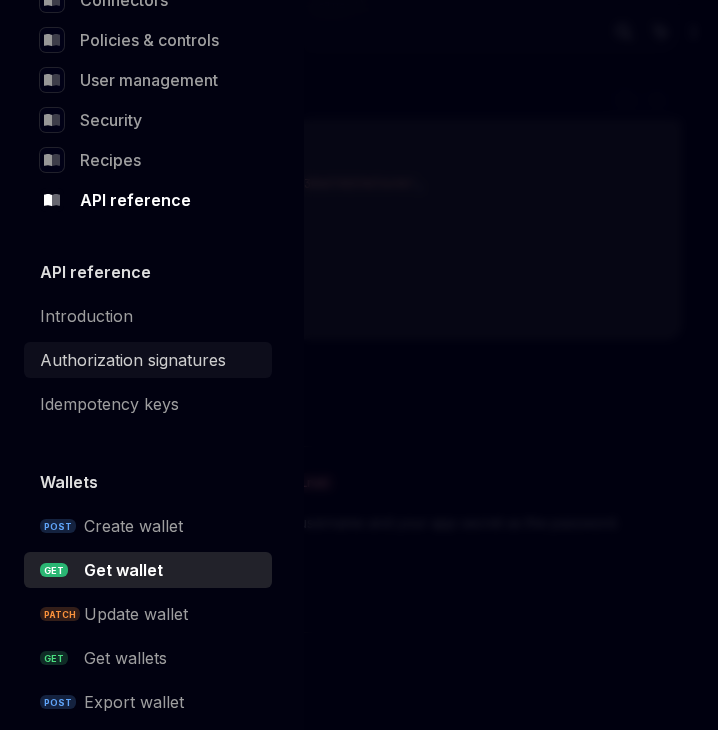 click on "Authorization signatures" at bounding box center [133, 360] 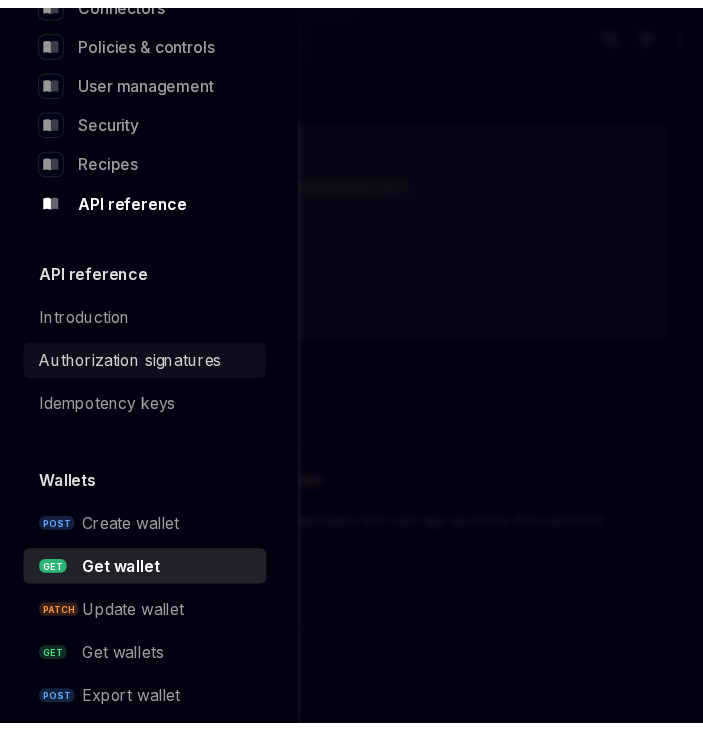 scroll, scrollTop: 0, scrollLeft: 0, axis: both 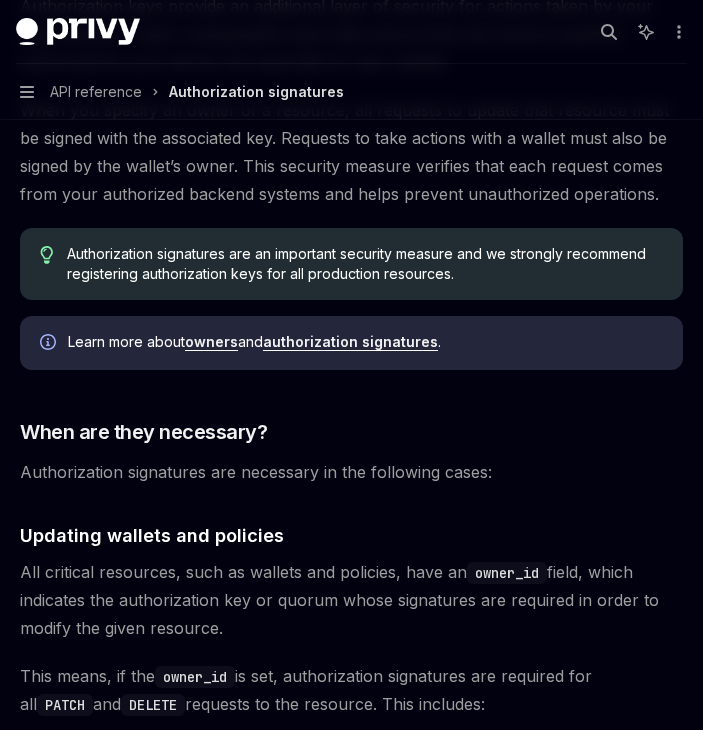 type 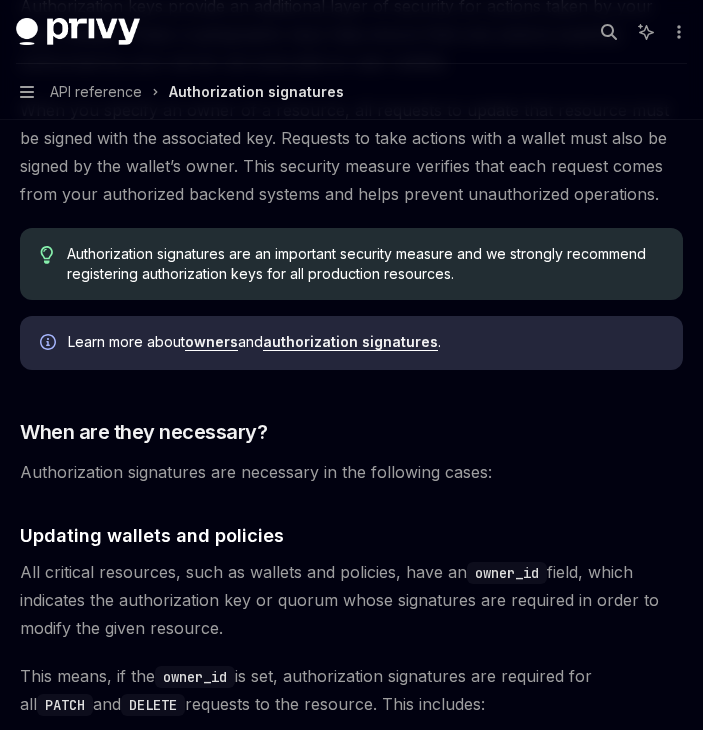 click on "authorization
signatures" at bounding box center (350, 342) 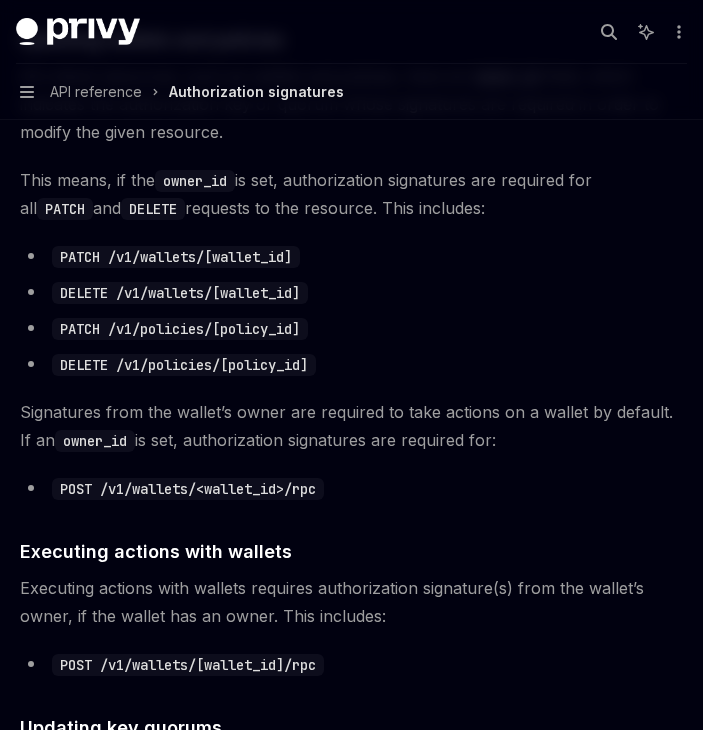scroll, scrollTop: 852, scrollLeft: 0, axis: vertical 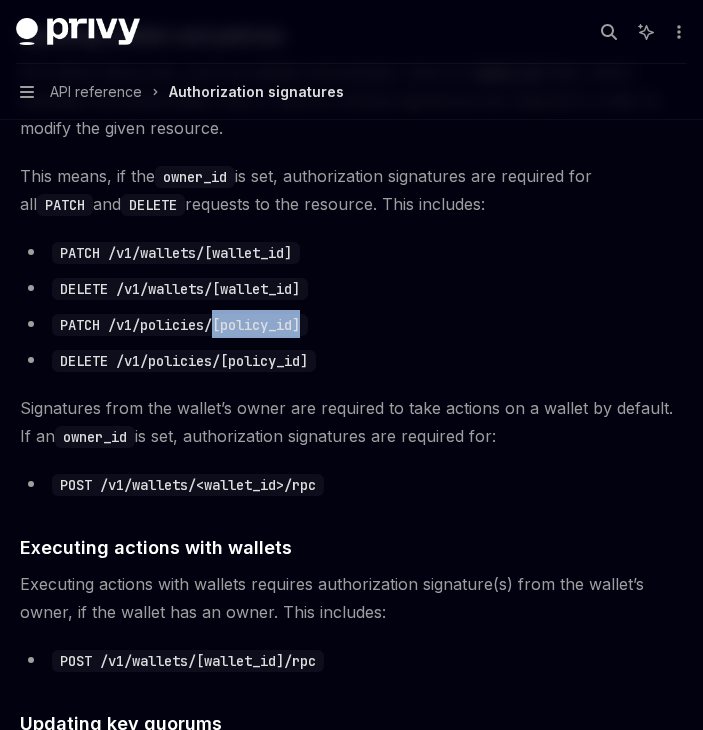 drag, startPoint x: 221, startPoint y: 326, endPoint x: 313, endPoint y: 318, distance: 92.34717 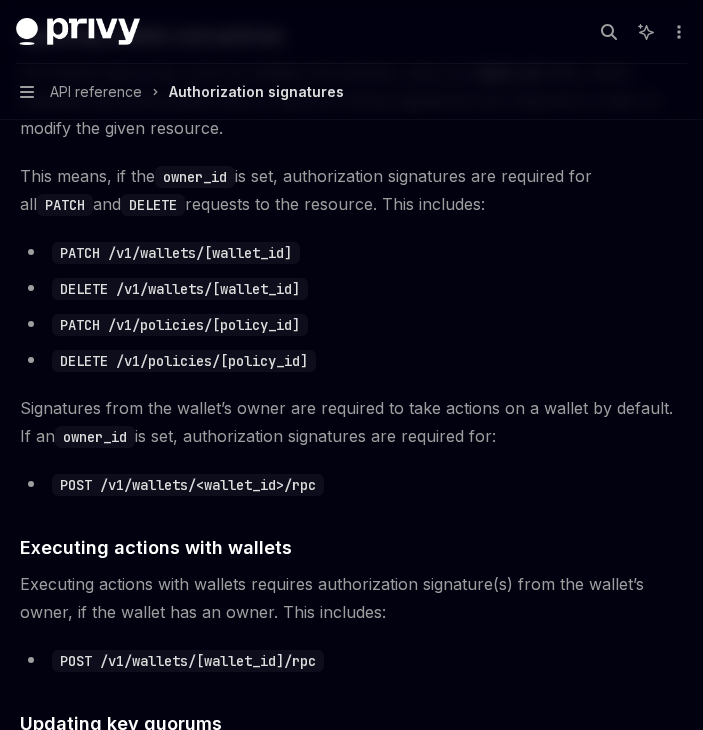 click on "DELETE /v1/policies/[policy_id]" at bounding box center (351, 360) 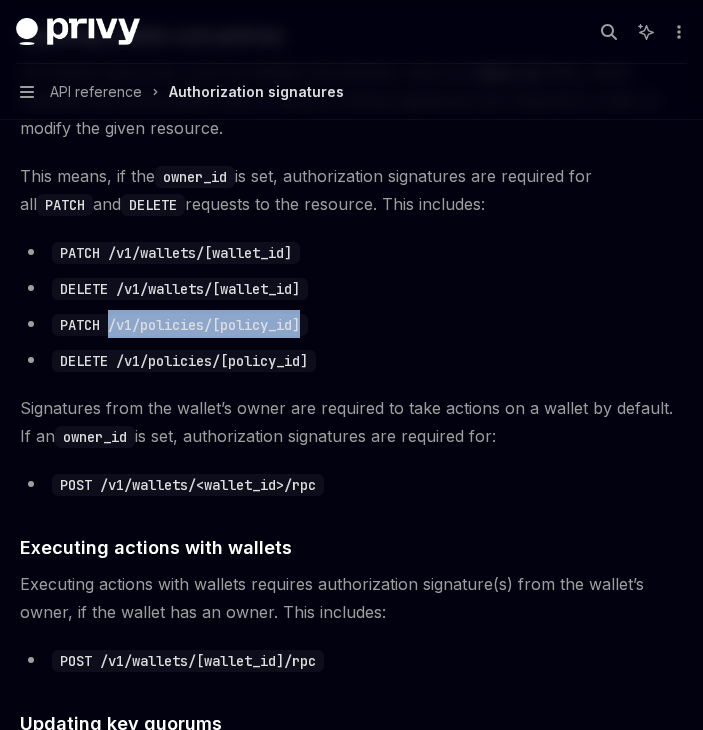 drag, startPoint x: 108, startPoint y: 323, endPoint x: 327, endPoint y: 326, distance: 219.02055 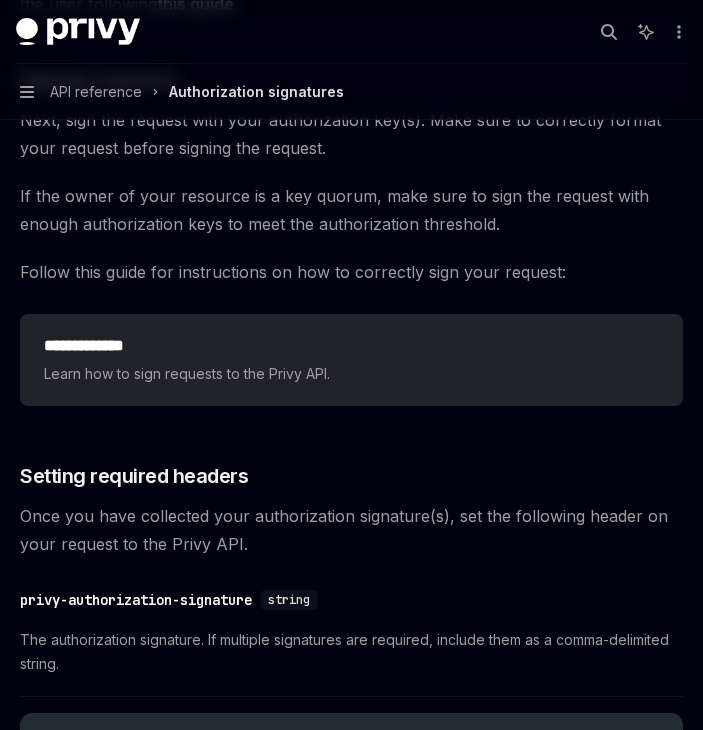scroll, scrollTop: 2852, scrollLeft: 0, axis: vertical 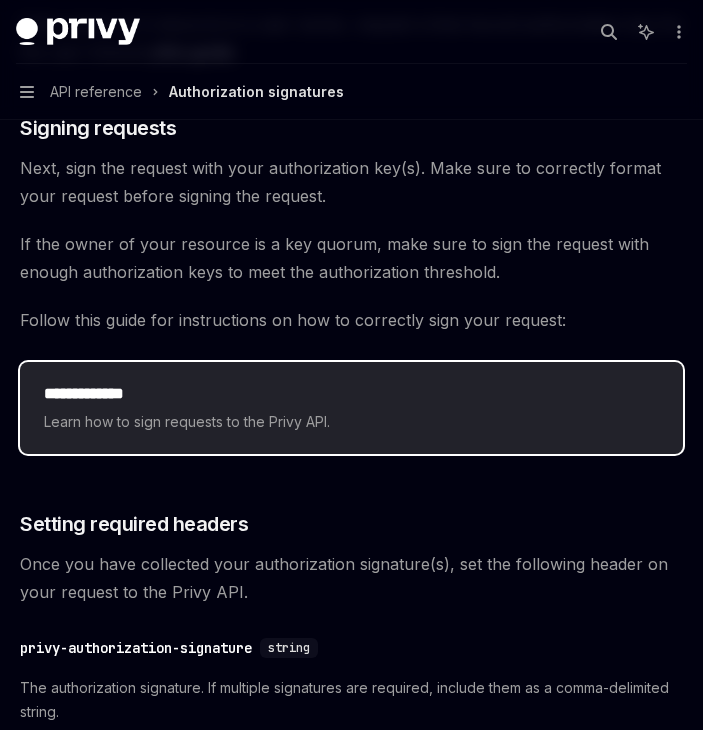 click on "**********" at bounding box center (351, 408) 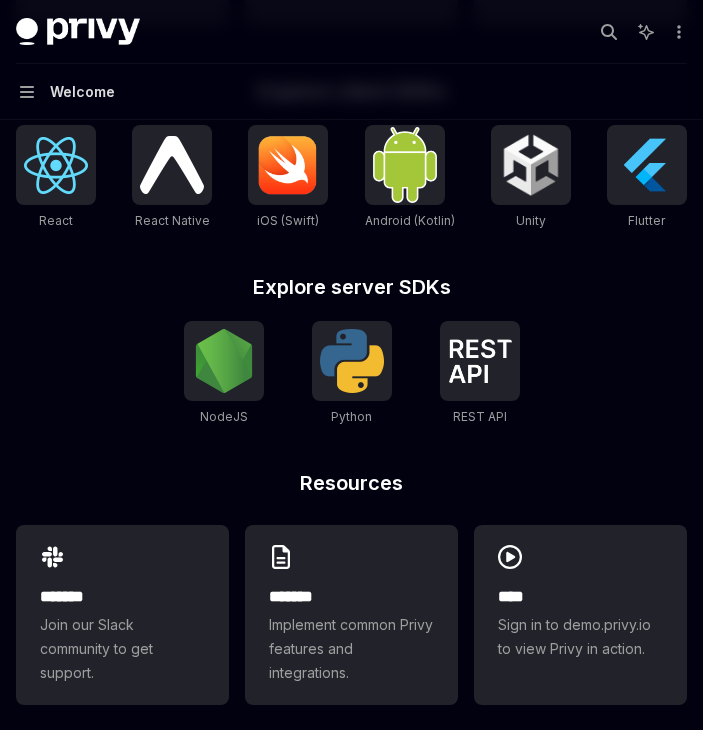 scroll, scrollTop: 916, scrollLeft: 0, axis: vertical 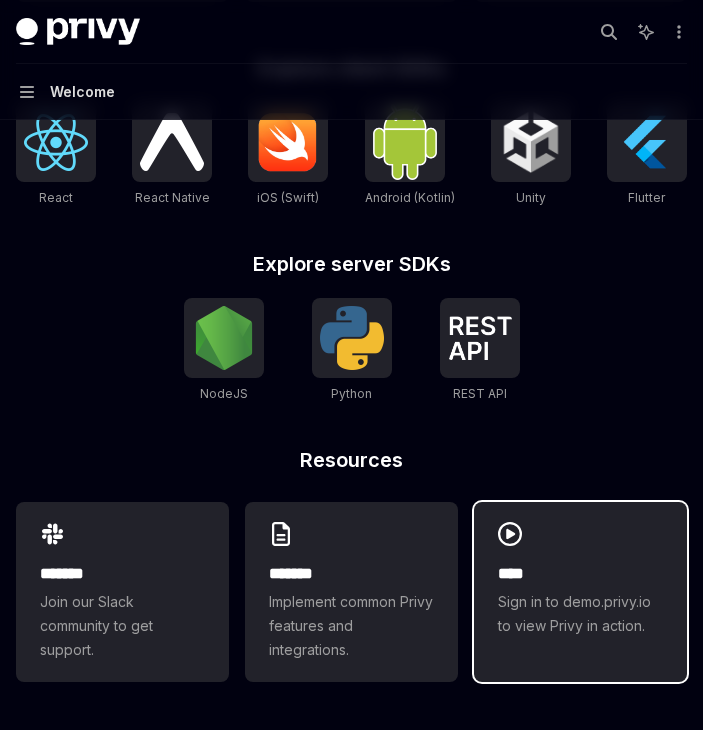 click on "**** Sign in to demo.privy.io to view Privy in action." at bounding box center (580, 580) 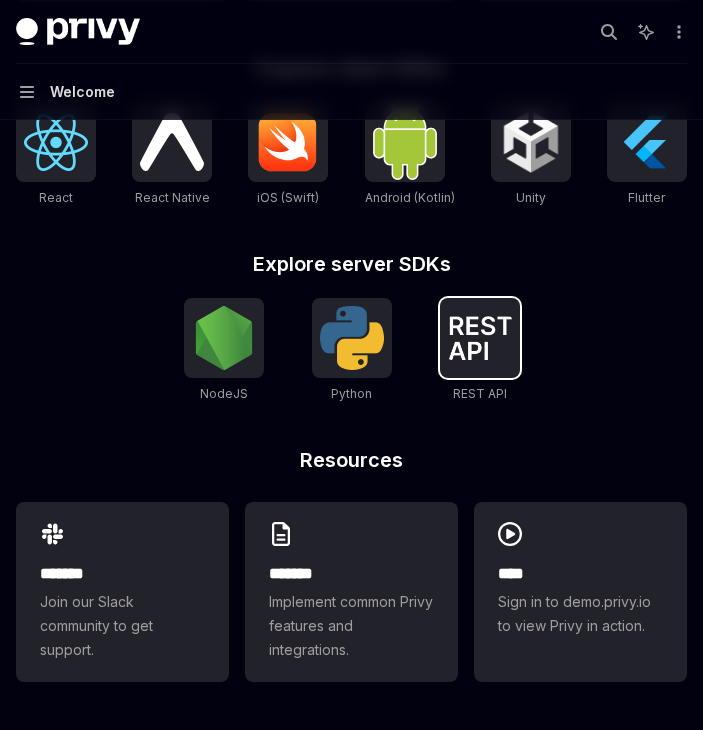 click at bounding box center (480, 338) 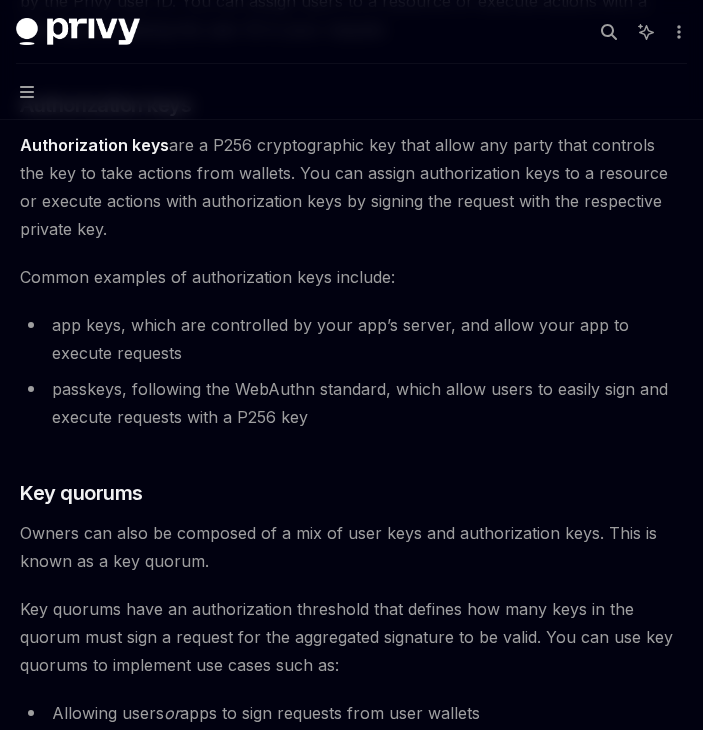 scroll, scrollTop: 800, scrollLeft: 0, axis: vertical 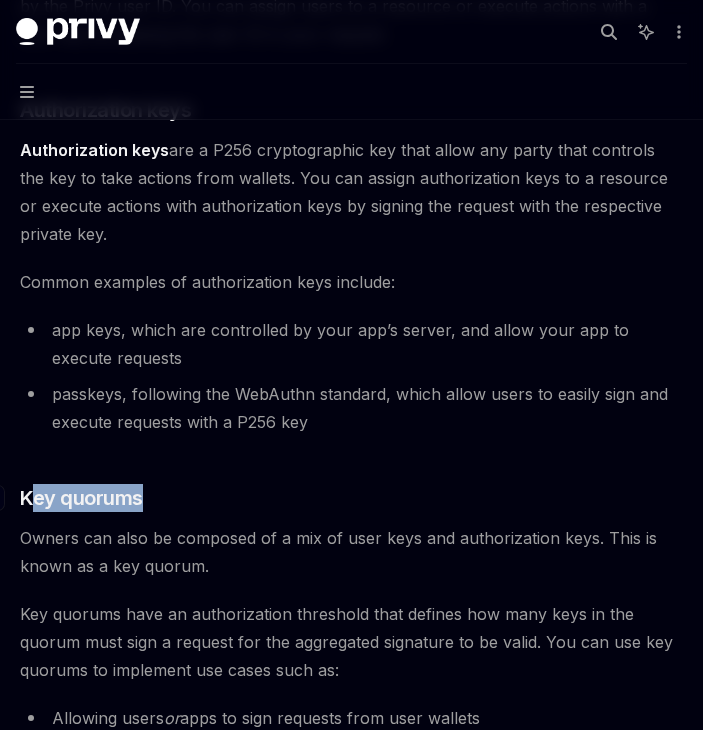 drag, startPoint x: 47, startPoint y: 493, endPoint x: 147, endPoint y: 493, distance: 100 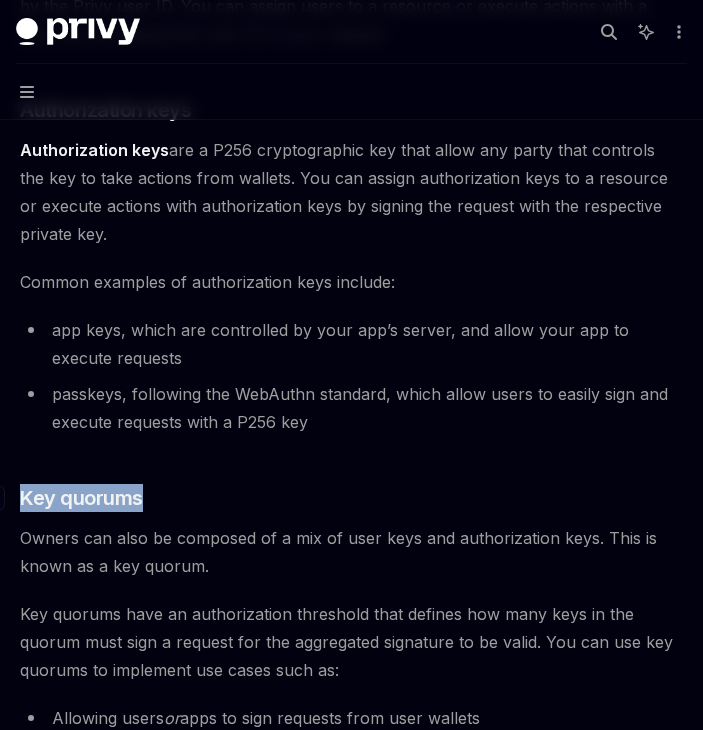 drag, startPoint x: 82, startPoint y: 497, endPoint x: 13, endPoint y: 500, distance: 69.065186 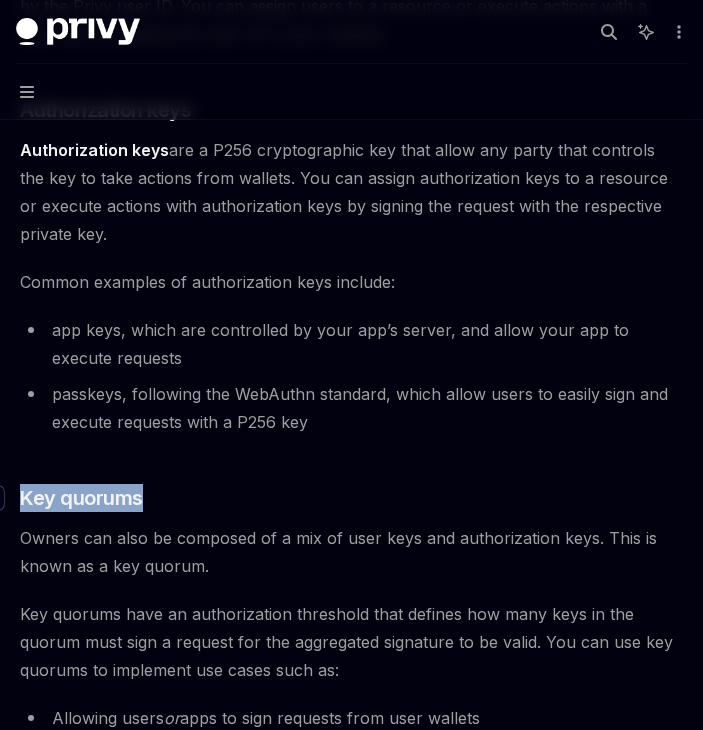copy on "​ Key quorums" 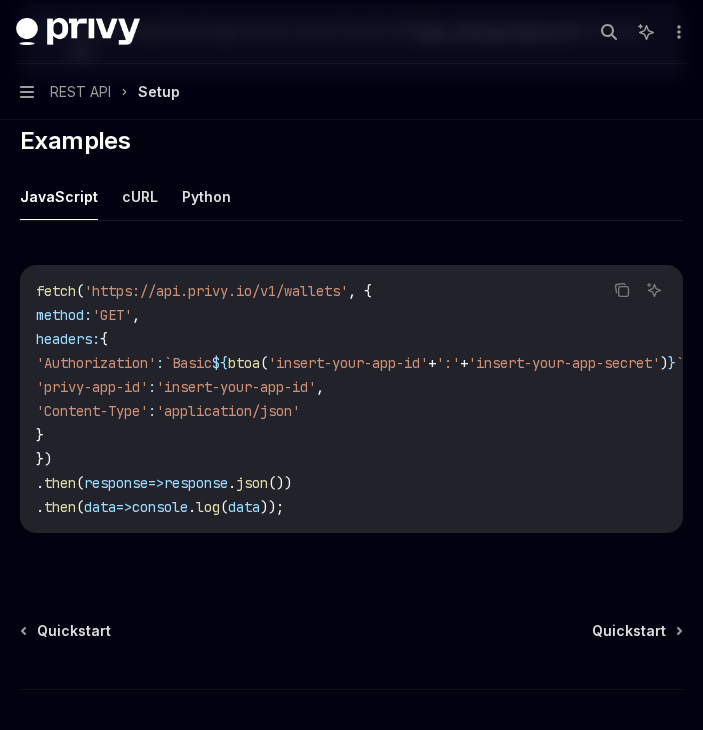 scroll, scrollTop: 1100, scrollLeft: 0, axis: vertical 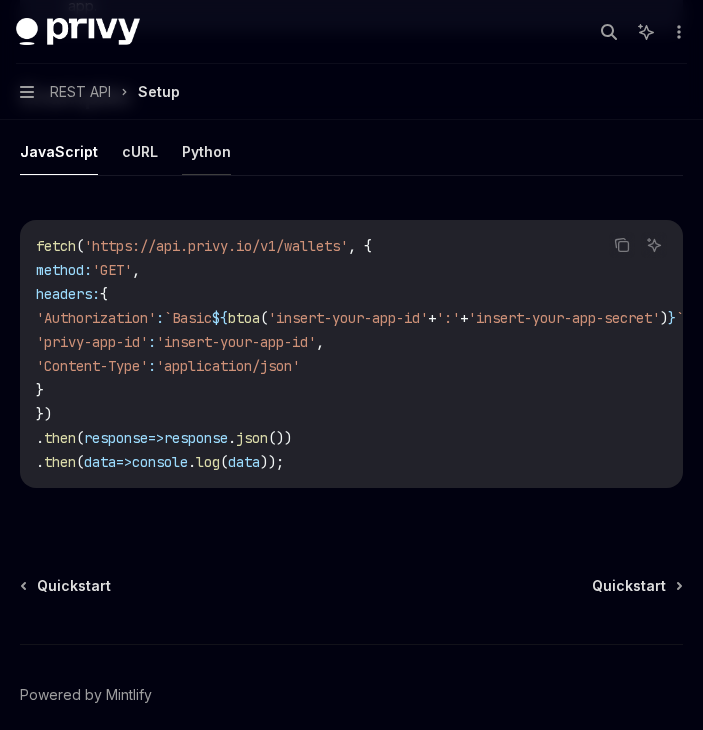 click on "Python" at bounding box center (206, 151) 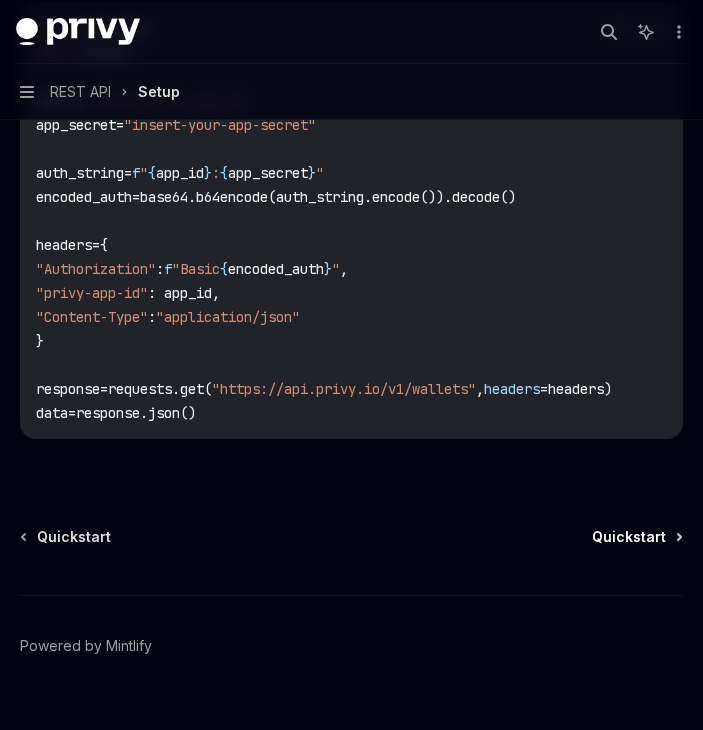 scroll, scrollTop: 1363, scrollLeft: 0, axis: vertical 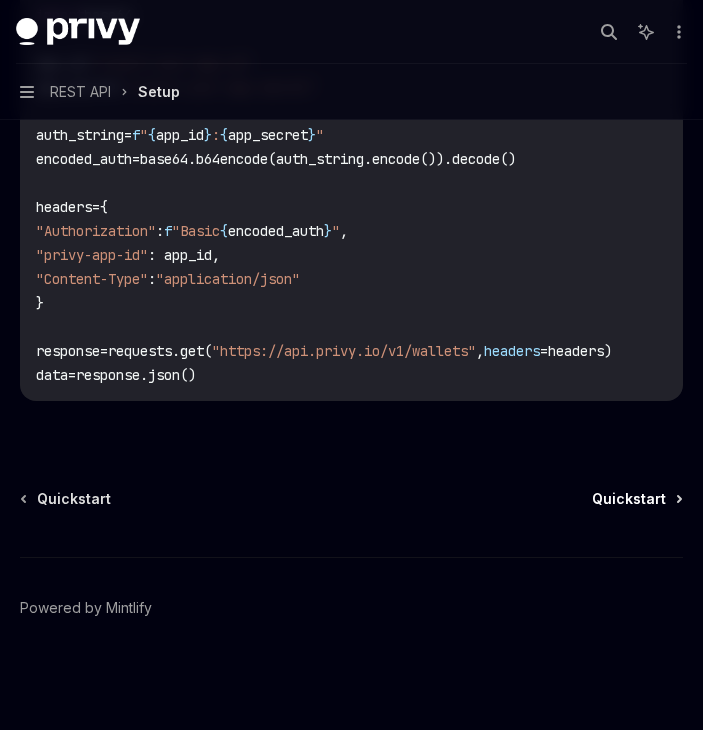 click on "Quickstart" at bounding box center (629, 499) 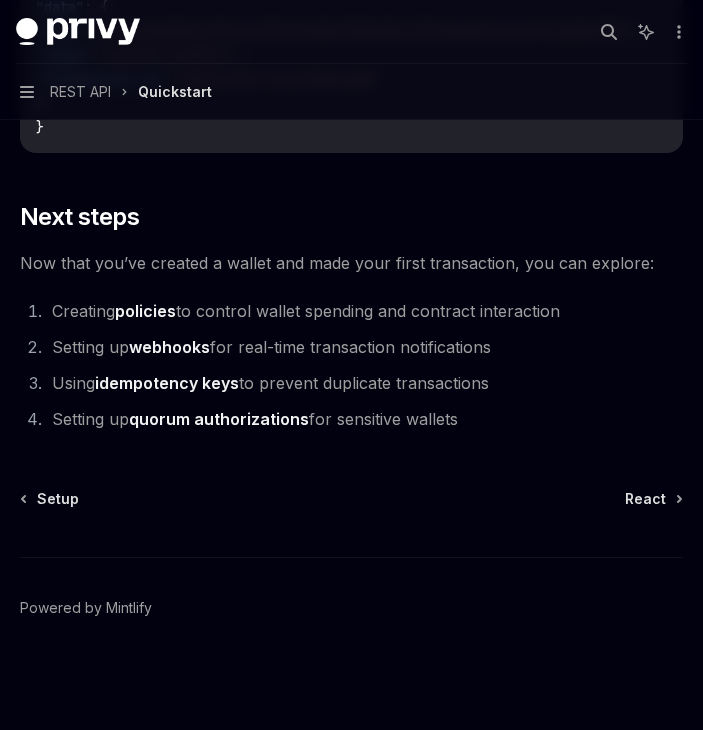 scroll, scrollTop: 2795, scrollLeft: 0, axis: vertical 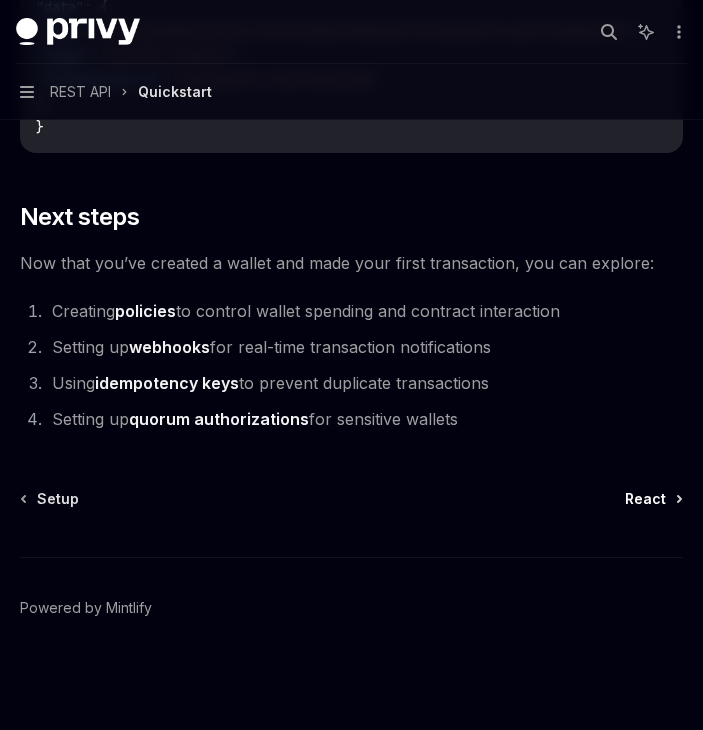click on "React" at bounding box center [645, 499] 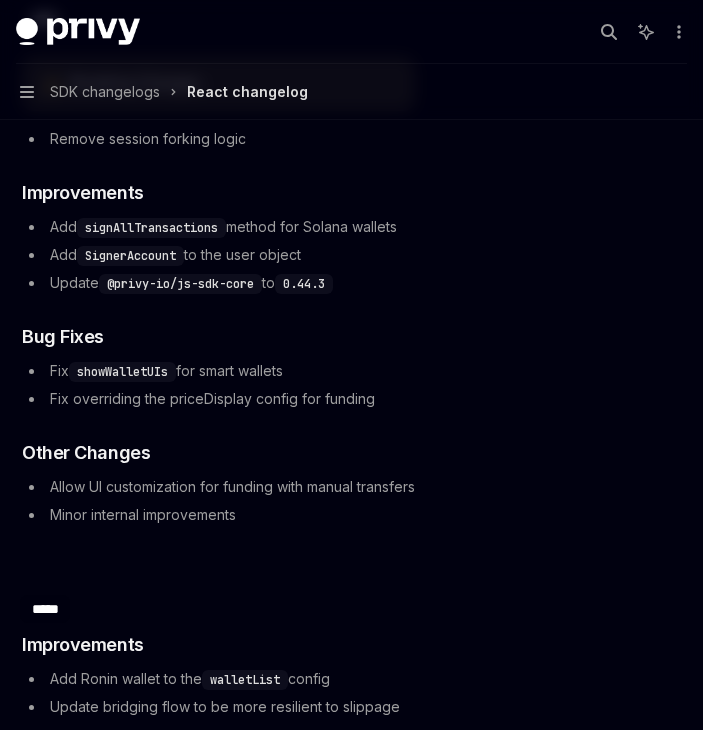scroll, scrollTop: 11300, scrollLeft: 0, axis: vertical 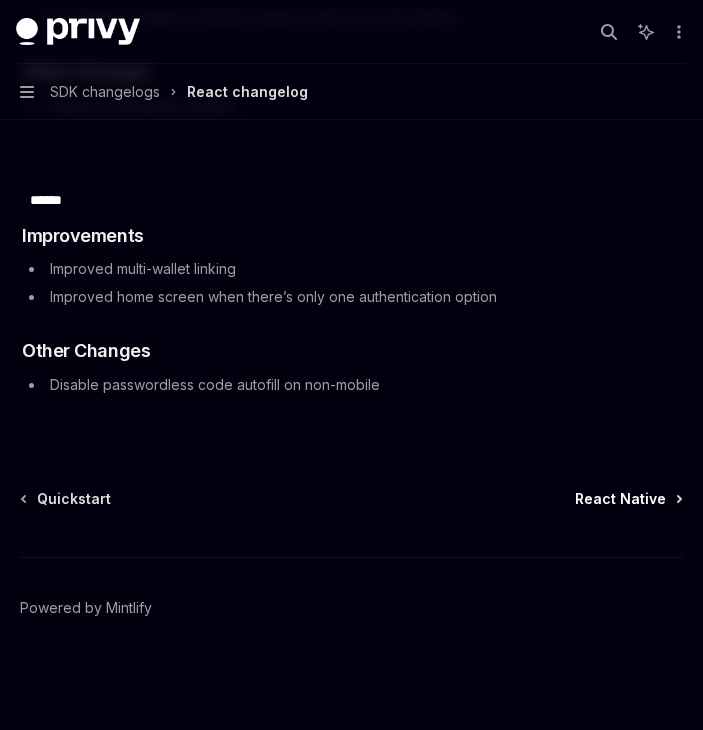click on "React Native" at bounding box center [620, 499] 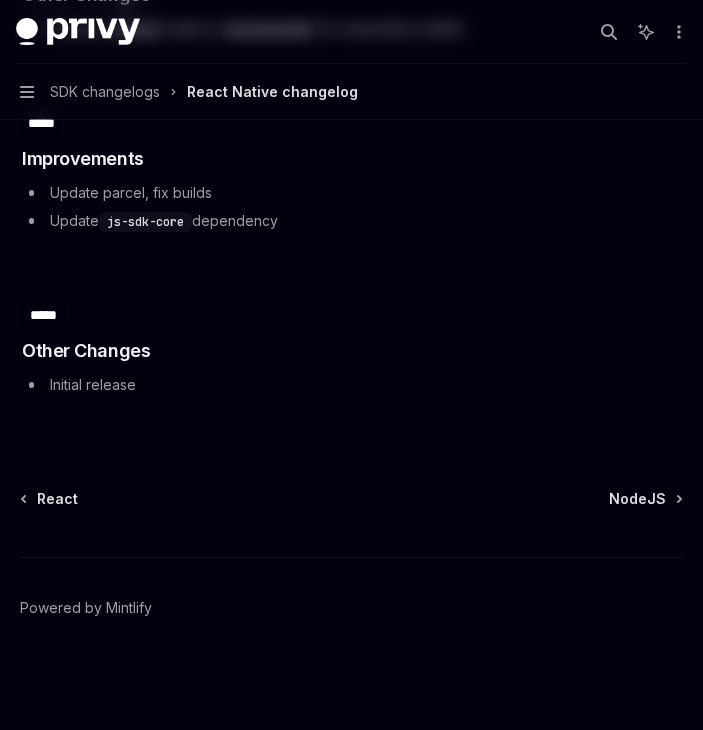scroll, scrollTop: 0, scrollLeft: 0, axis: both 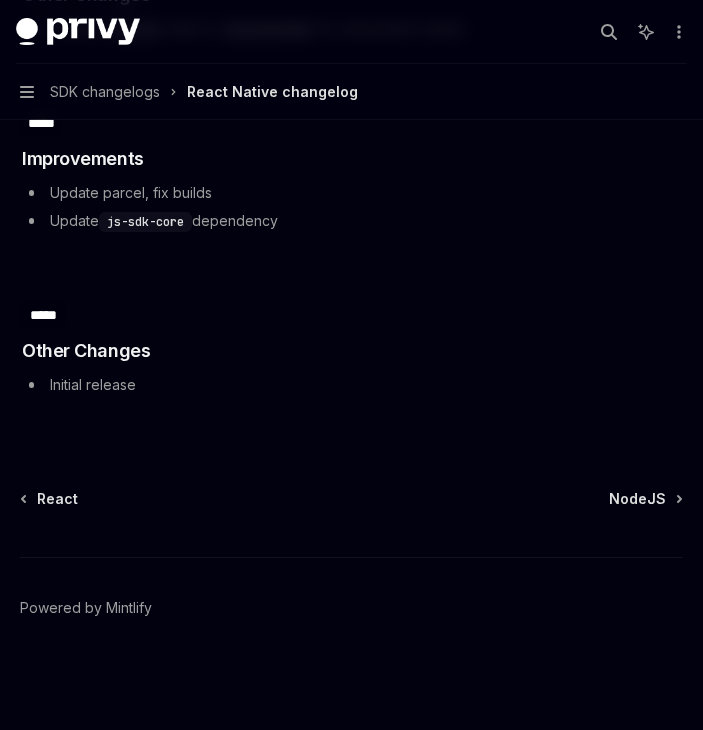 click on "Hides the funding method selection screen when  defaultPaymentMethod  is used
Update  @privy-io/js-sdk-core  to  0.52.5
​ ****** ​ Bug Fixes
Fix Google OAuth login for Coinbase Onramp flow
​ Improvements
Update  @privy-io/js-sdk-core  to  0.52.4
​ ****** ​ Improvements
Fix web authentication sessions through going to background in Android
Improve error handling in Android cross-app flows
Update  @privy-io/js-sdk-core  to  0.52.3
​ ****** ​ Improvements
Update  @privy-io/js-sdk-core  to  0.52.2
​ ****** ​ Improvements
Update  @privy-io/js-sdk-core  to  0.52.1
​ ****** ​ Improvements
Add  useCreateWallet  and  useSignRawHash  hooks under the  extended-chains  entrypoint
Add  useAuthorizationSignature  hook for generating an authorization signature on Privy API request payloads
Update  @privy-io/js-sdk-core  to  0.52.0
Update" at bounding box center [351, -17494] 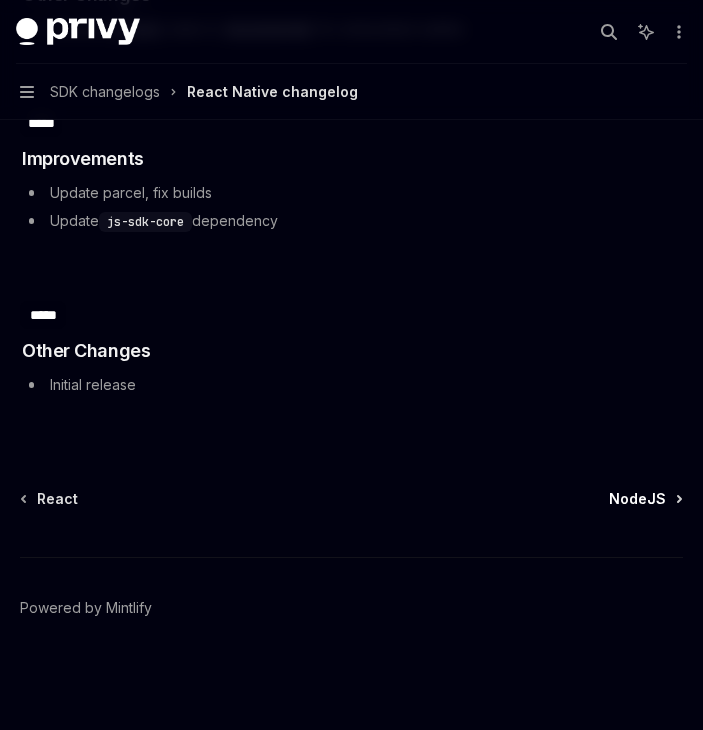click on "NodeJS" at bounding box center [637, 499] 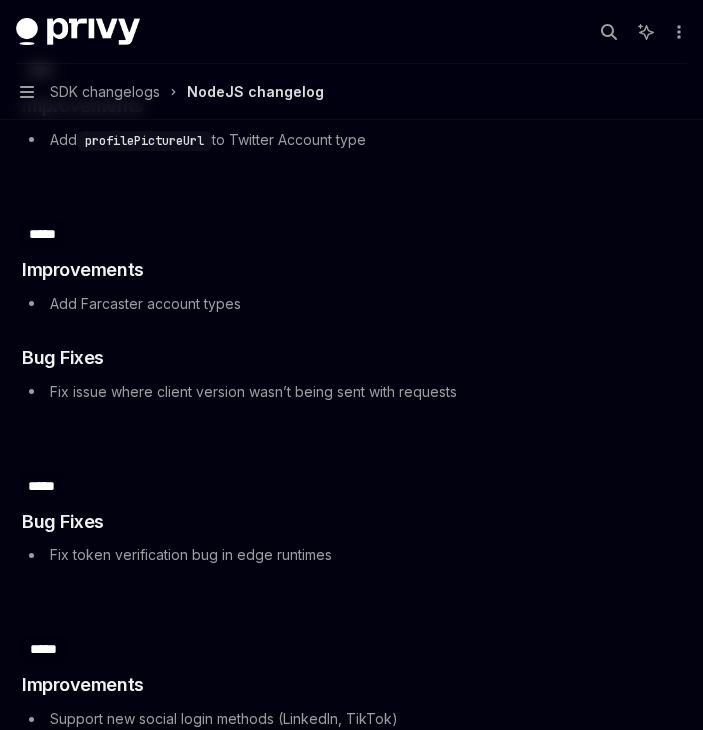 scroll, scrollTop: 19345, scrollLeft: 0, axis: vertical 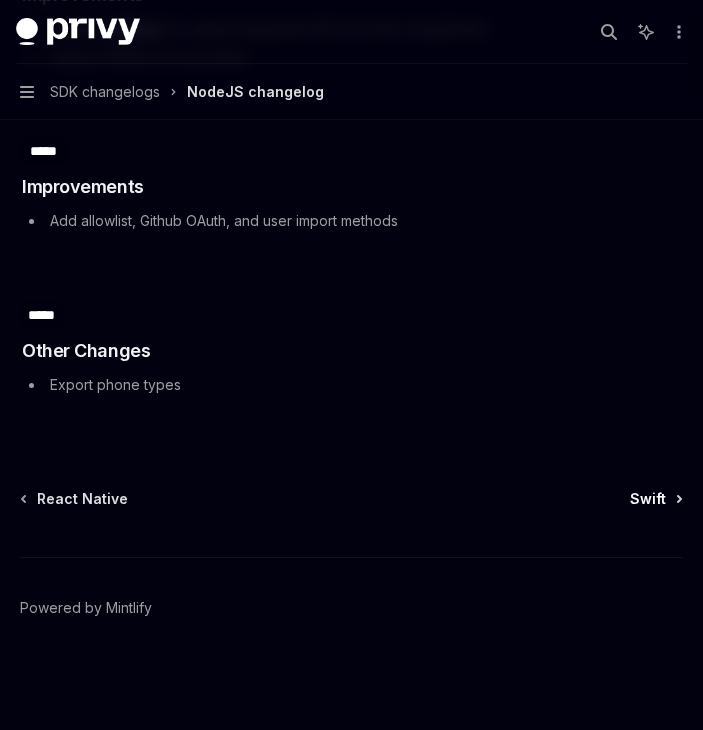 click on "Swift" at bounding box center [648, 499] 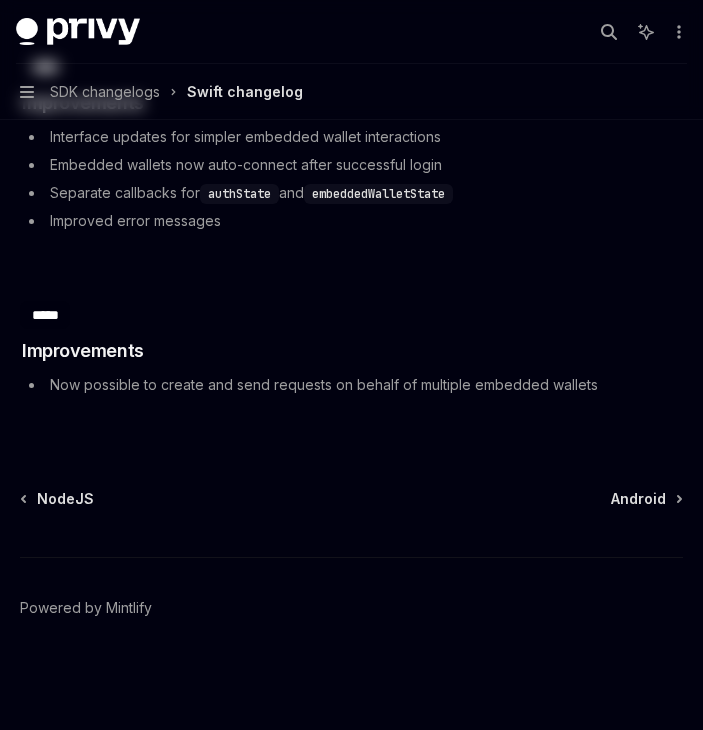 scroll, scrollTop: 0, scrollLeft: 0, axis: both 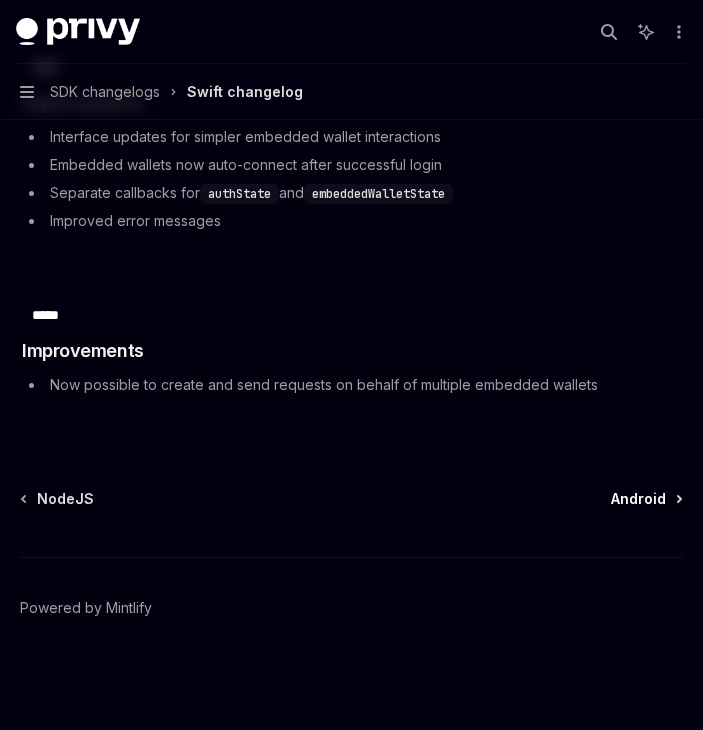 click on "Android" at bounding box center [638, 499] 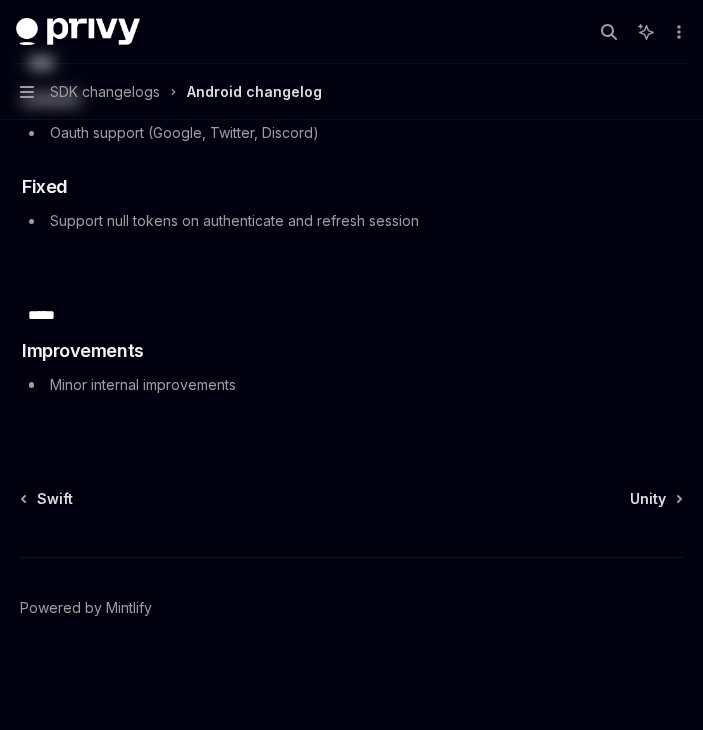 scroll, scrollTop: 0, scrollLeft: 0, axis: both 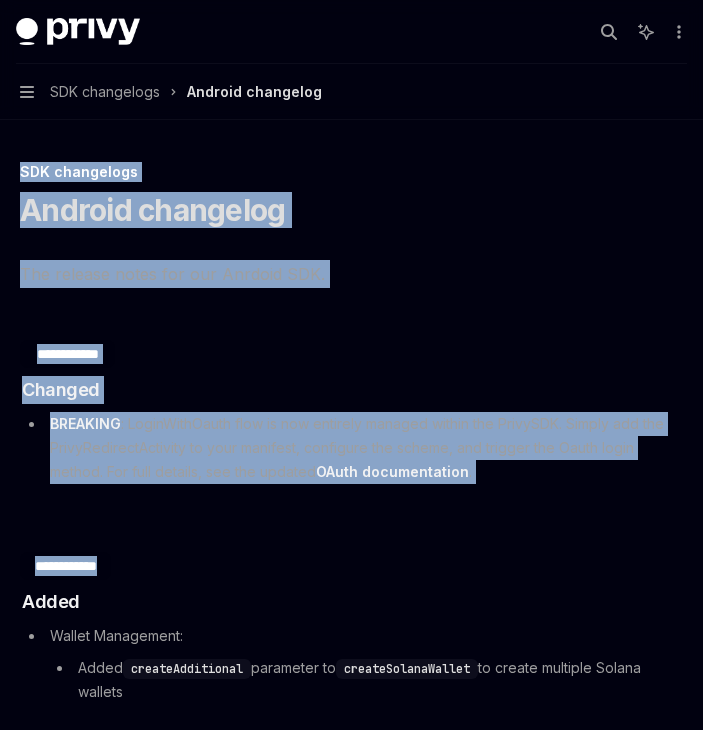 drag, startPoint x: 686, startPoint y: 140, endPoint x: 685, endPoint y: 534, distance: 394.00128 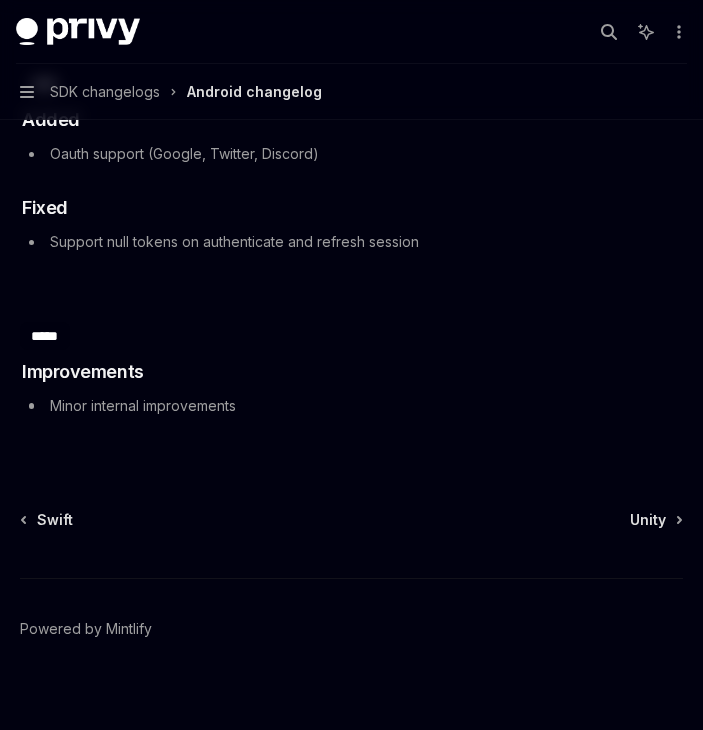 scroll, scrollTop: 1395, scrollLeft: 0, axis: vertical 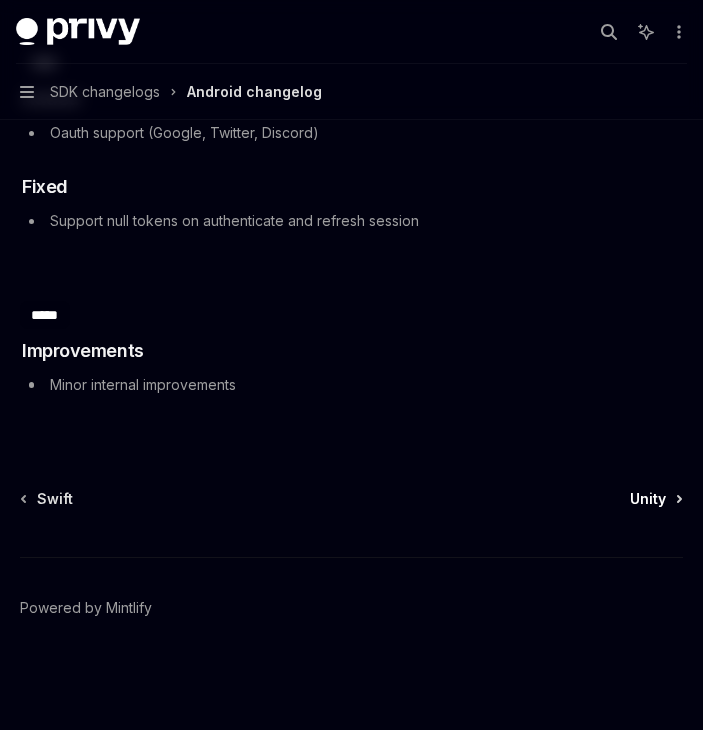 click on "Unity" at bounding box center (648, 499) 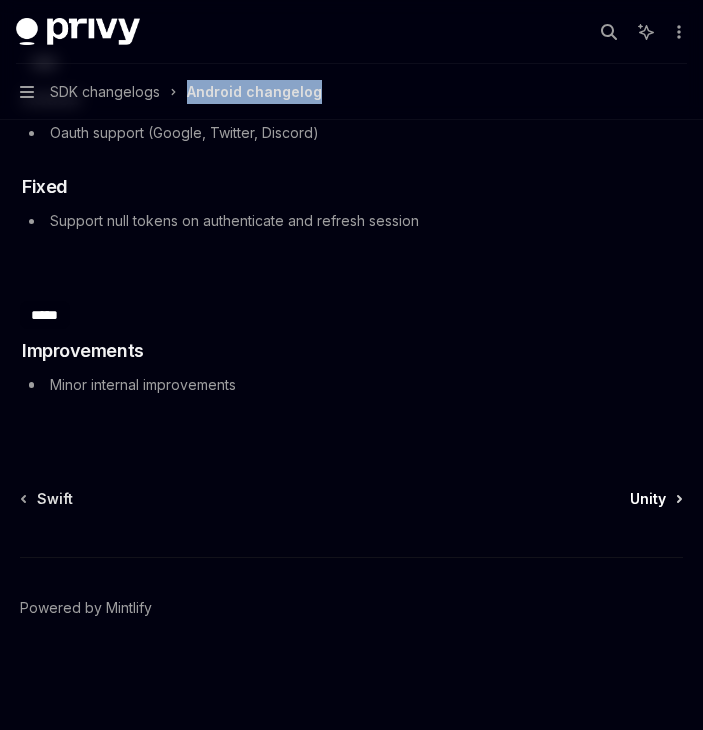 scroll, scrollTop: 0, scrollLeft: 0, axis: both 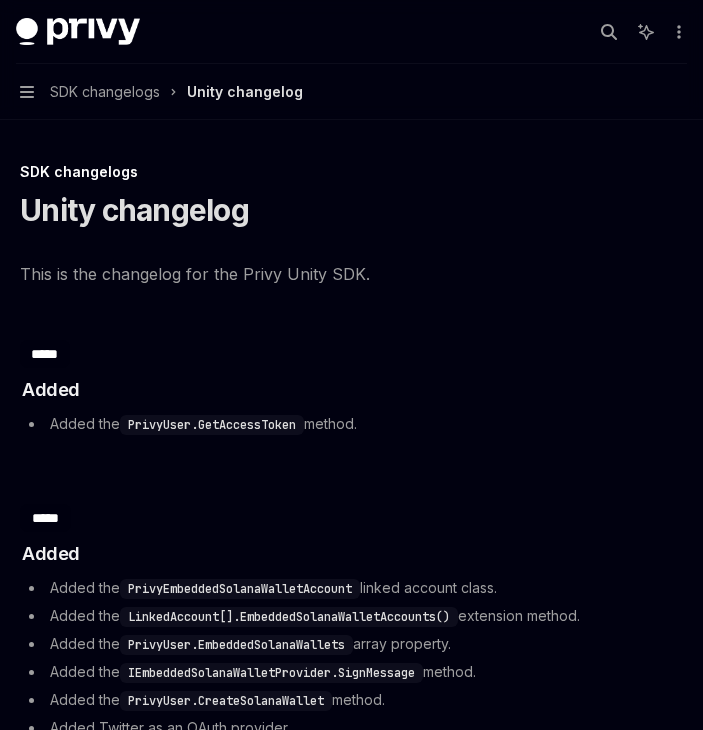 click on "This is the changelog for the Privy Unity SDK." at bounding box center (351, 274) 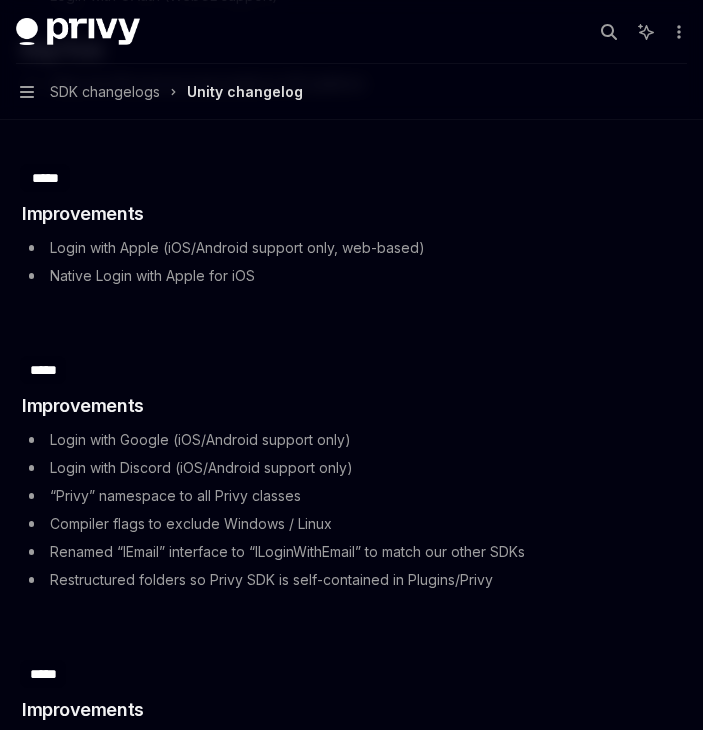 scroll, scrollTop: 2707, scrollLeft: 0, axis: vertical 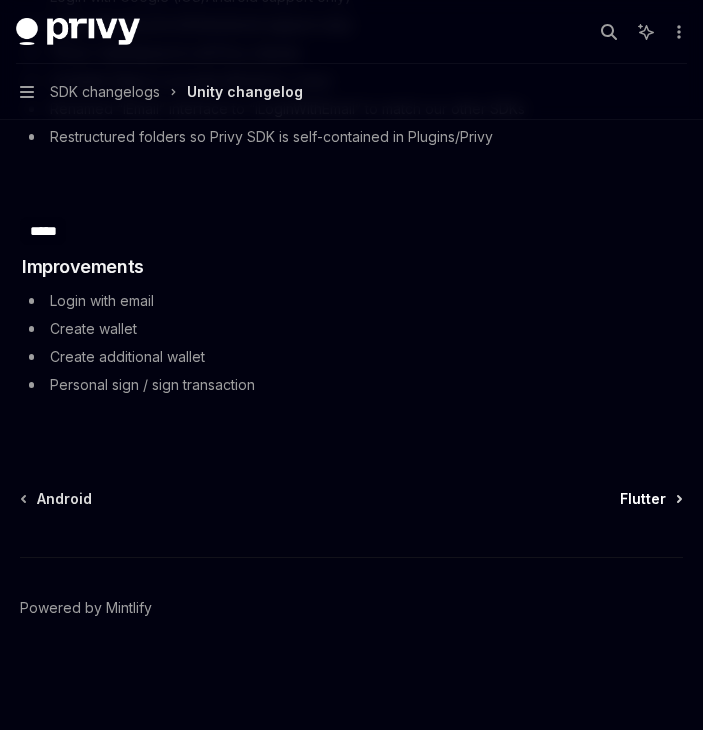 click on "Flutter" at bounding box center (643, 499) 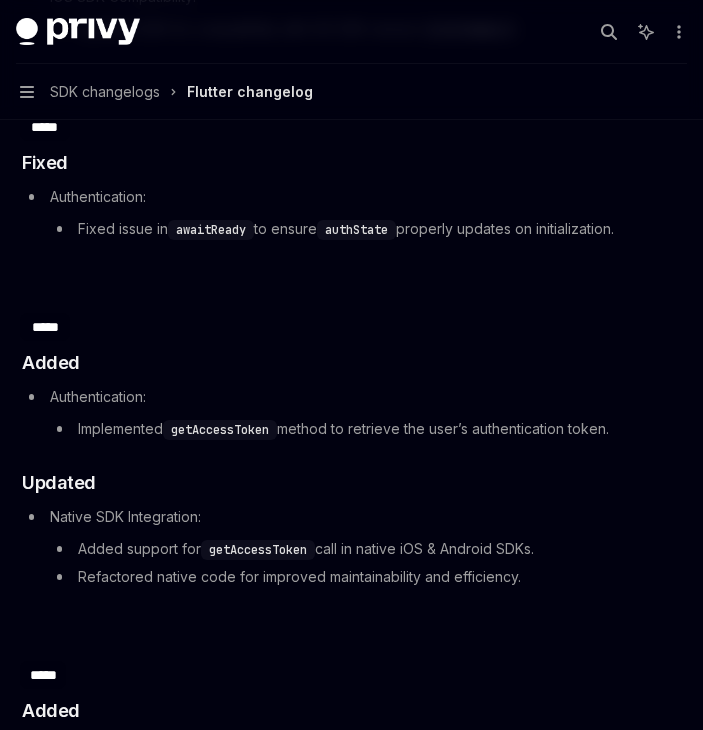 scroll, scrollTop: 2583, scrollLeft: 0, axis: vertical 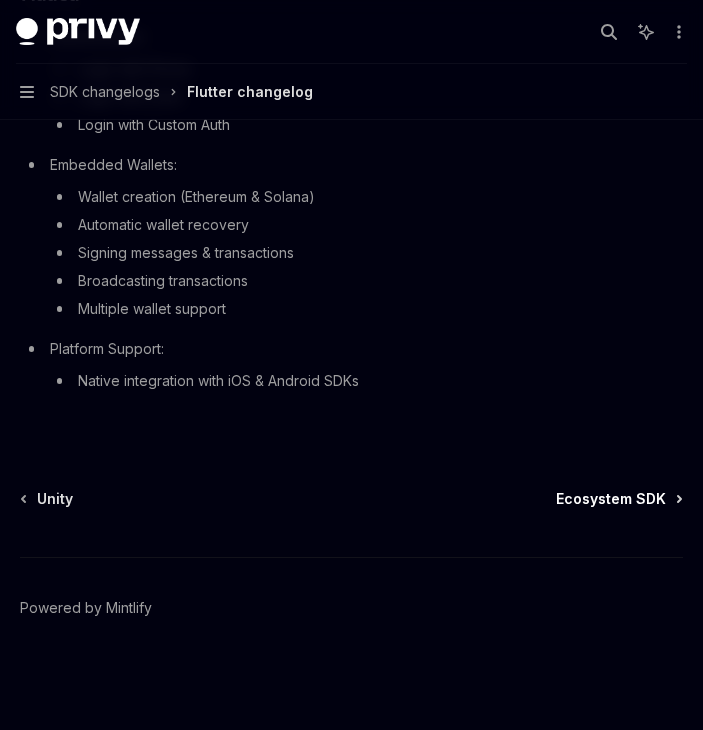 click on "Ecosystem SDK" at bounding box center (611, 499) 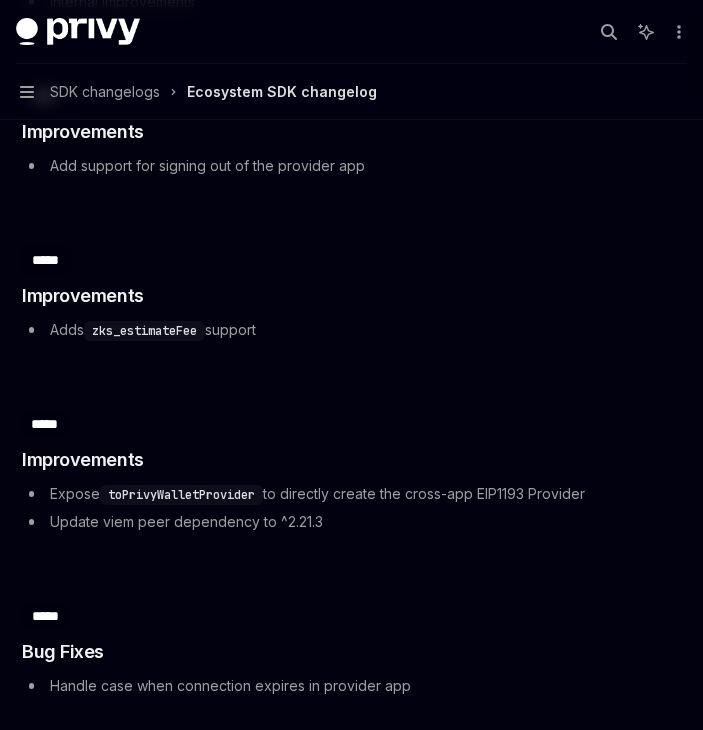 scroll, scrollTop: 3257, scrollLeft: 0, axis: vertical 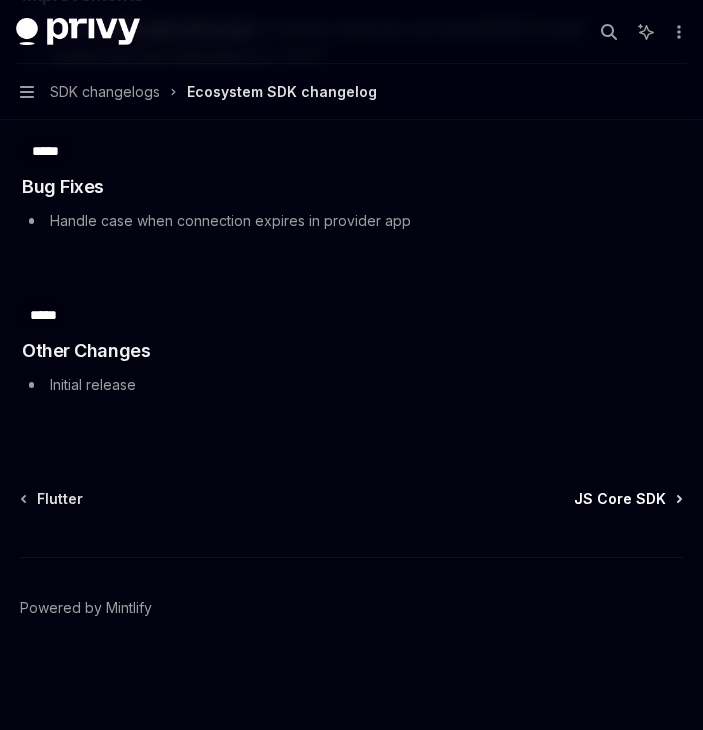 click on "JS Core SDK" at bounding box center (620, 499) 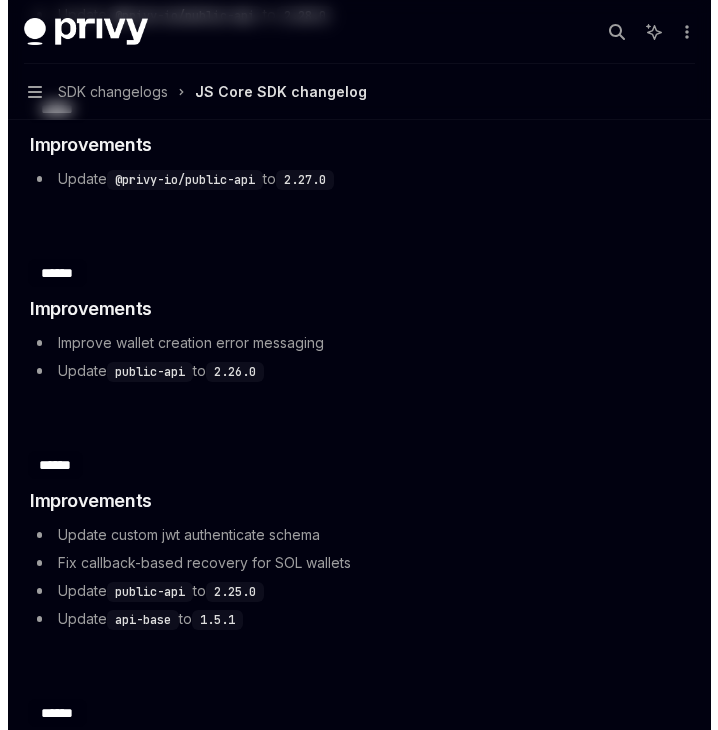 scroll, scrollTop: 0, scrollLeft: 0, axis: both 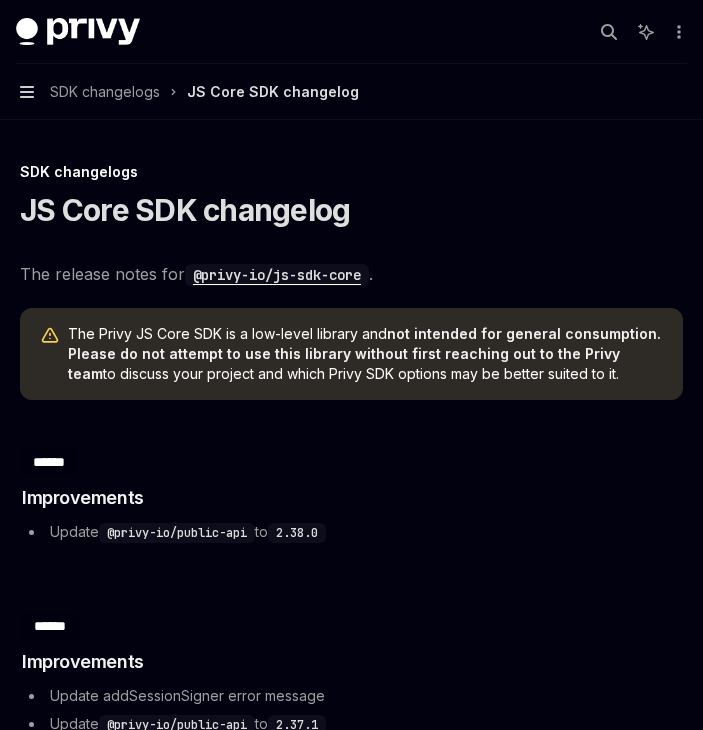 click 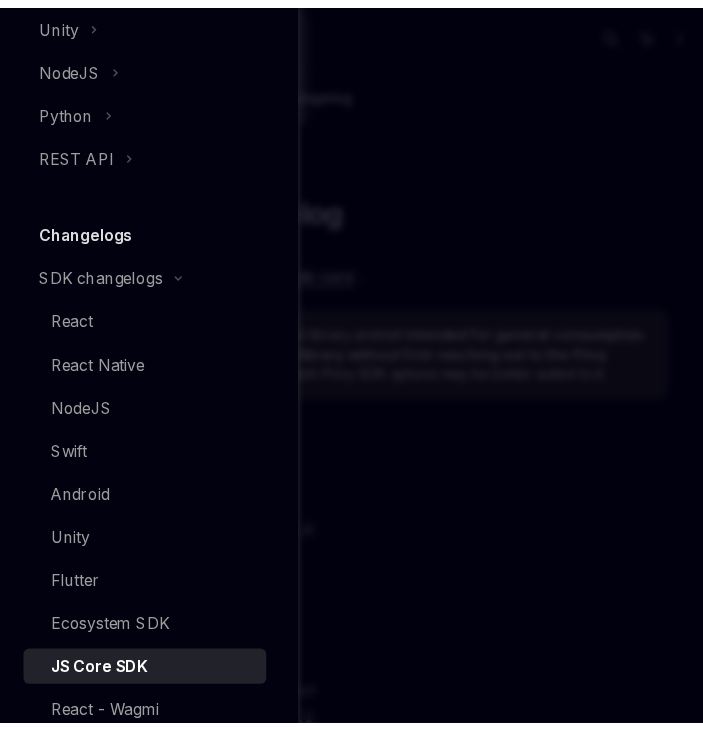 scroll, scrollTop: 990, scrollLeft: 0, axis: vertical 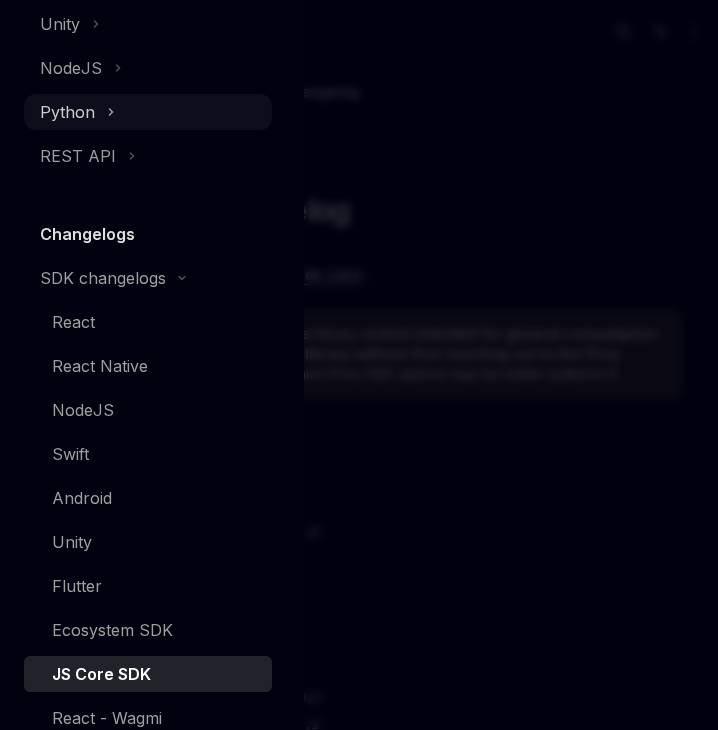 click on "Python" at bounding box center [67, 112] 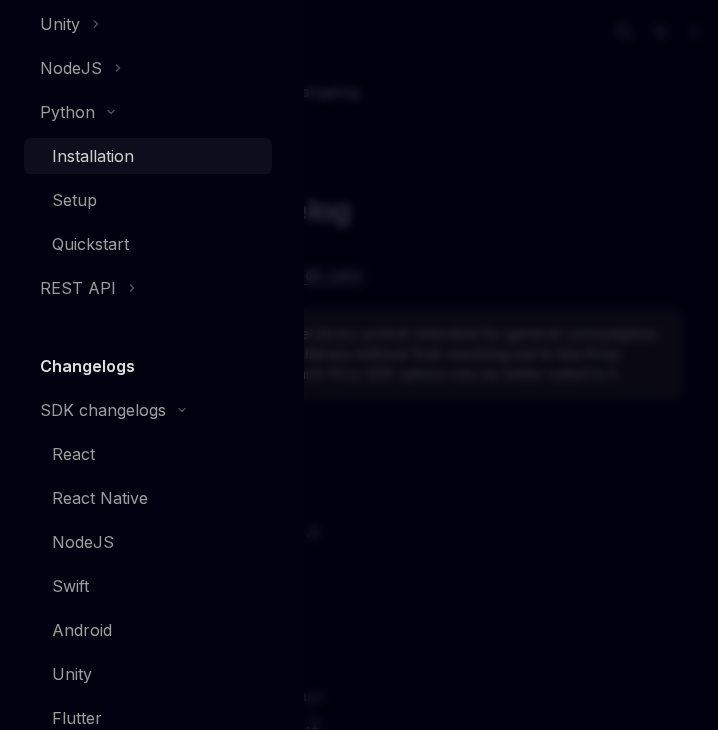click on "Installation" at bounding box center (156, 156) 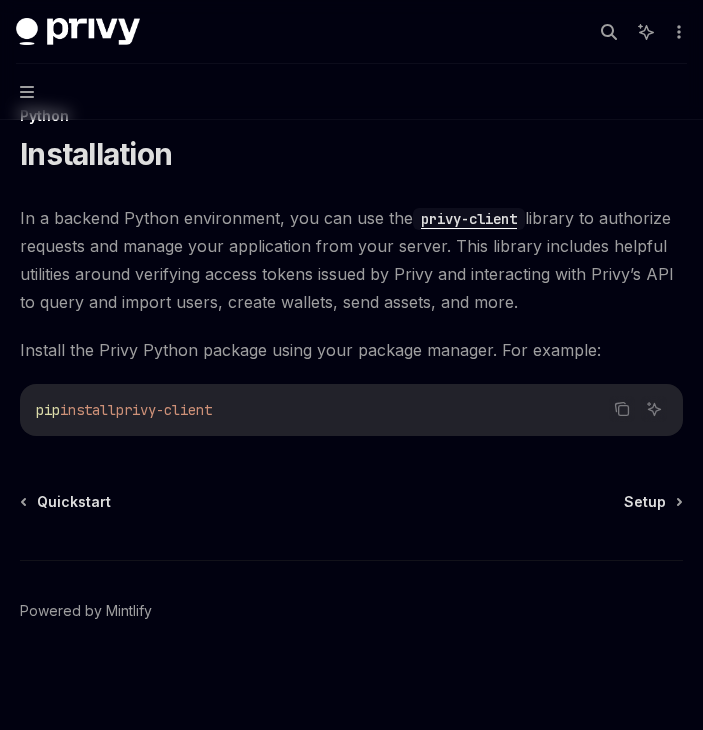 scroll, scrollTop: 59, scrollLeft: 0, axis: vertical 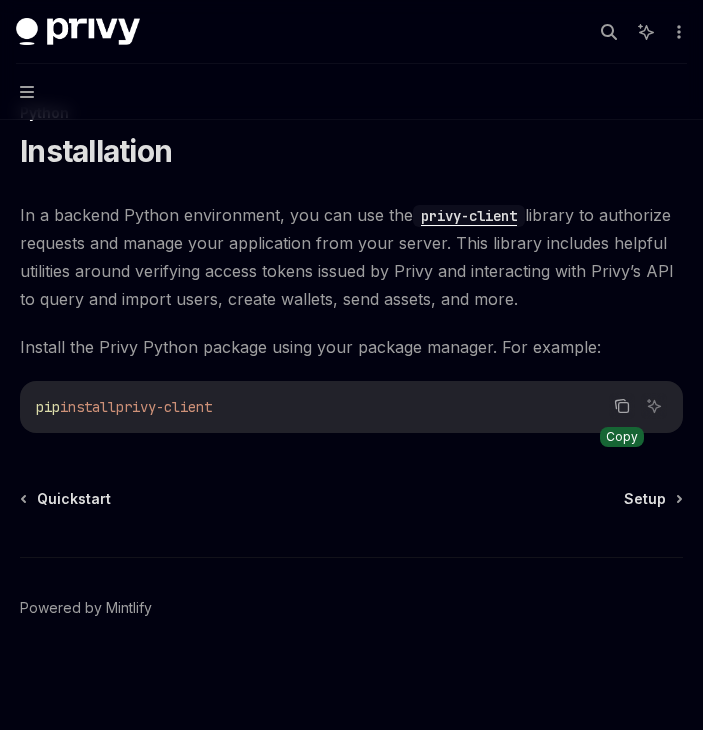 click 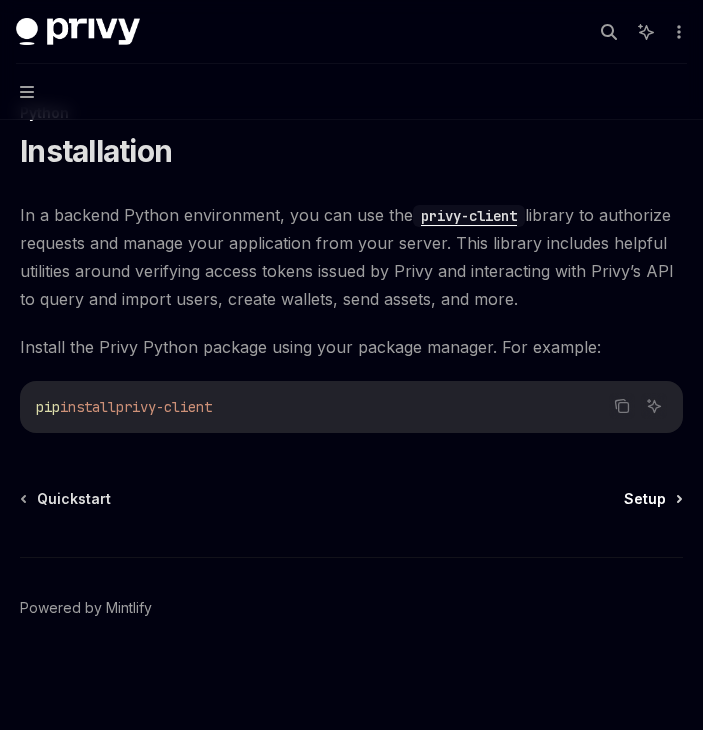 click on "Setup" at bounding box center (645, 499) 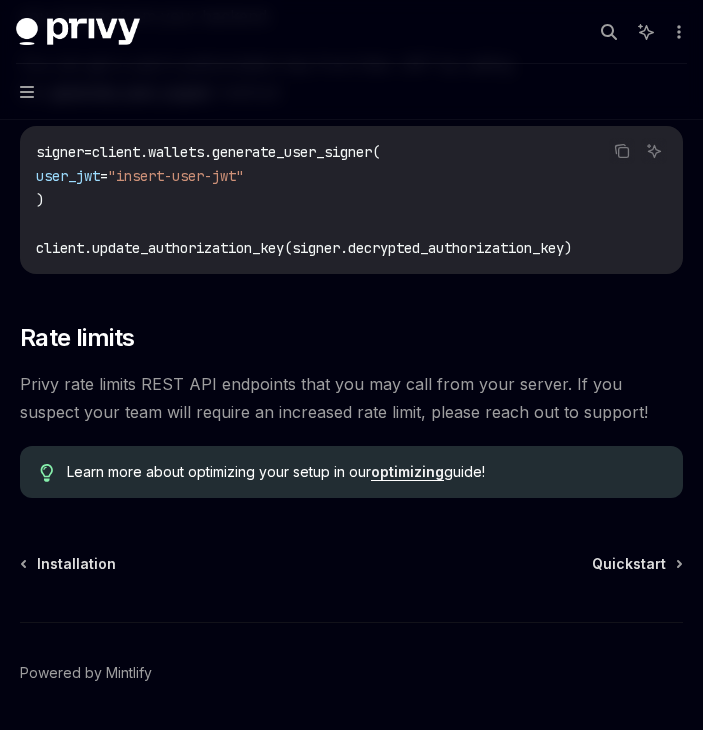 scroll, scrollTop: 1067, scrollLeft: 0, axis: vertical 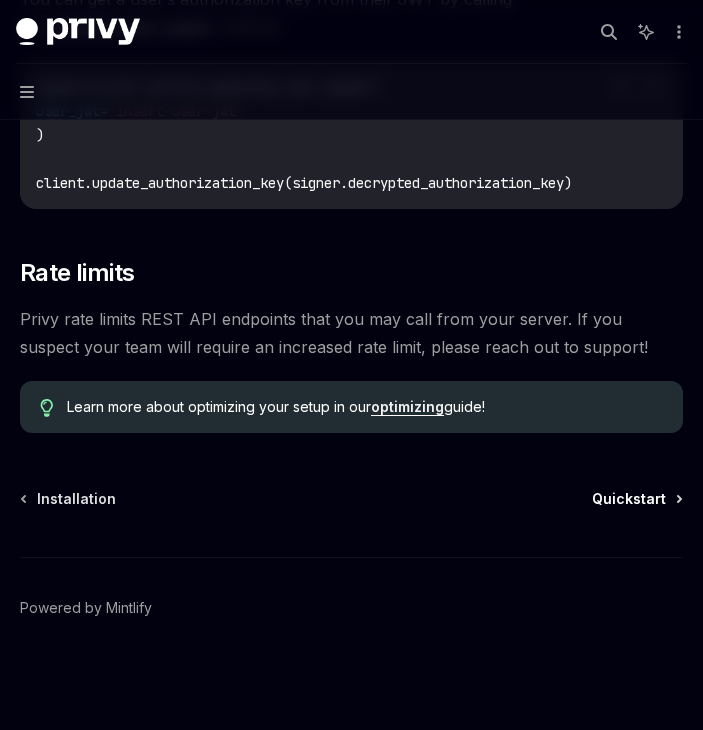 click on "Quickstart" at bounding box center [629, 499] 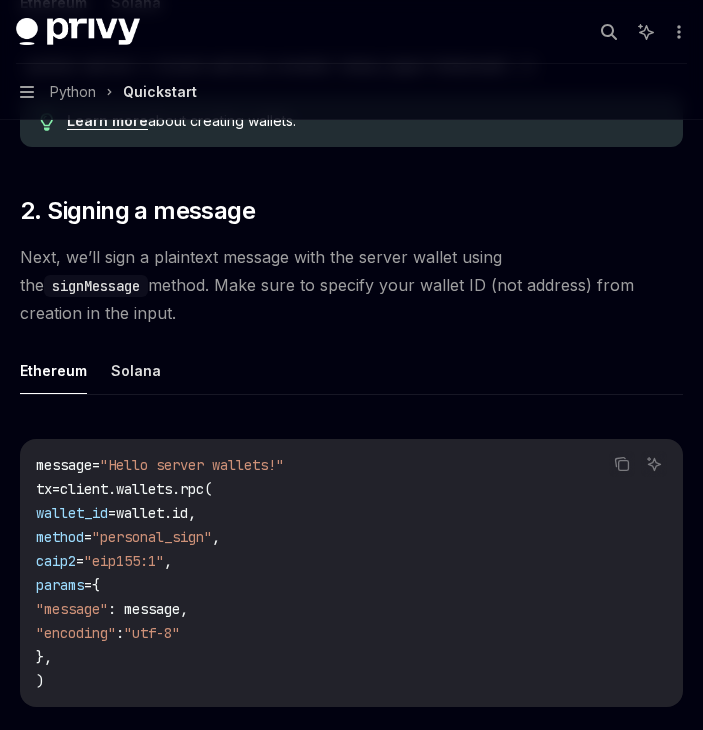 scroll, scrollTop: 600, scrollLeft: 0, axis: vertical 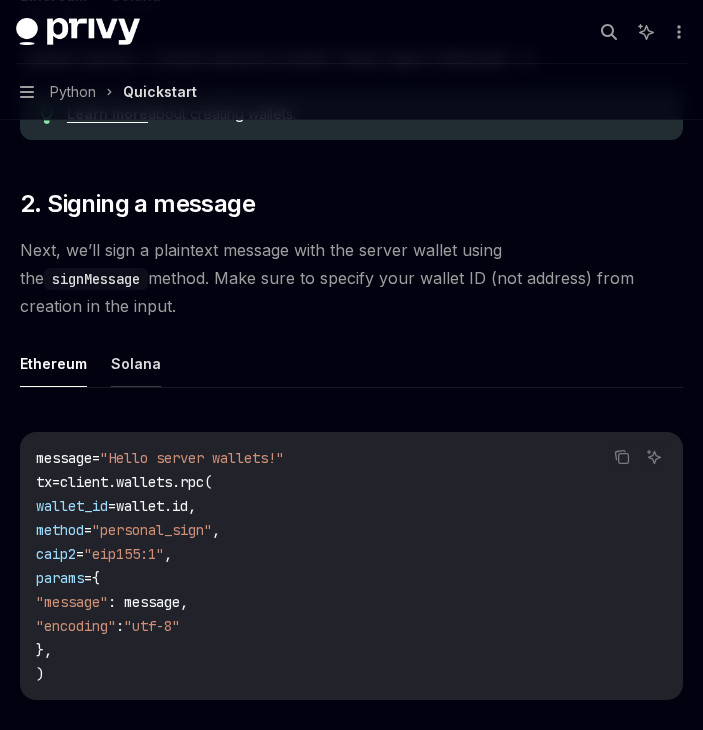 click on "Solana" at bounding box center (136, -5) 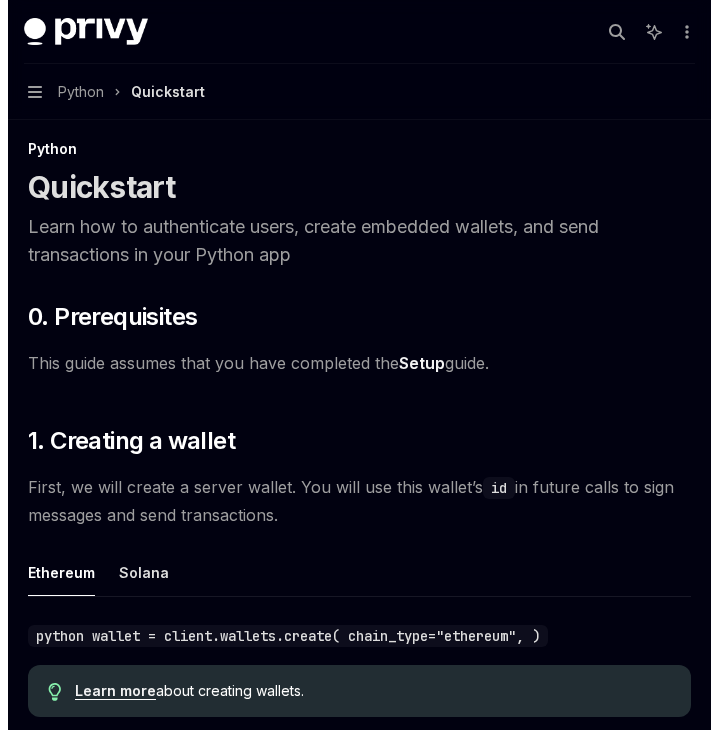 scroll, scrollTop: 0, scrollLeft: 0, axis: both 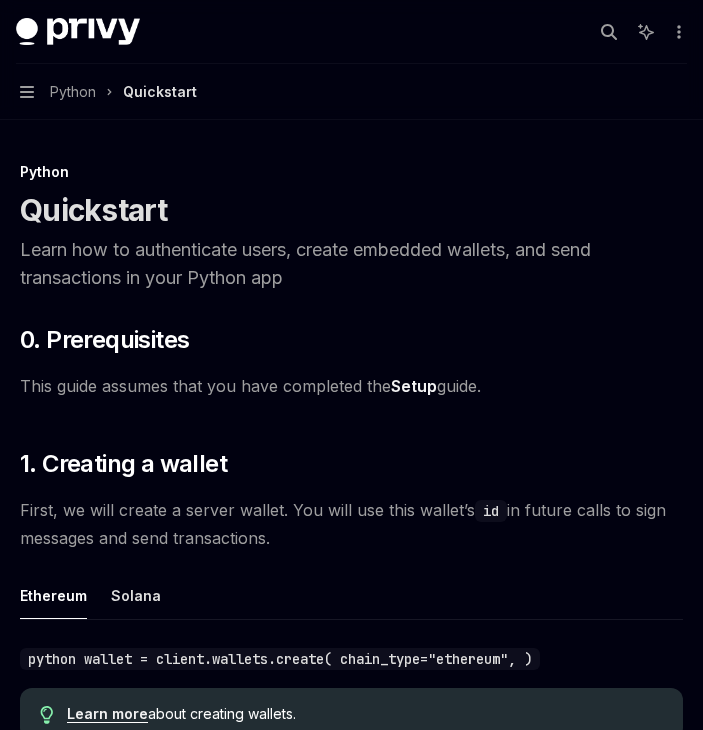 click on "Python" at bounding box center (73, 92) 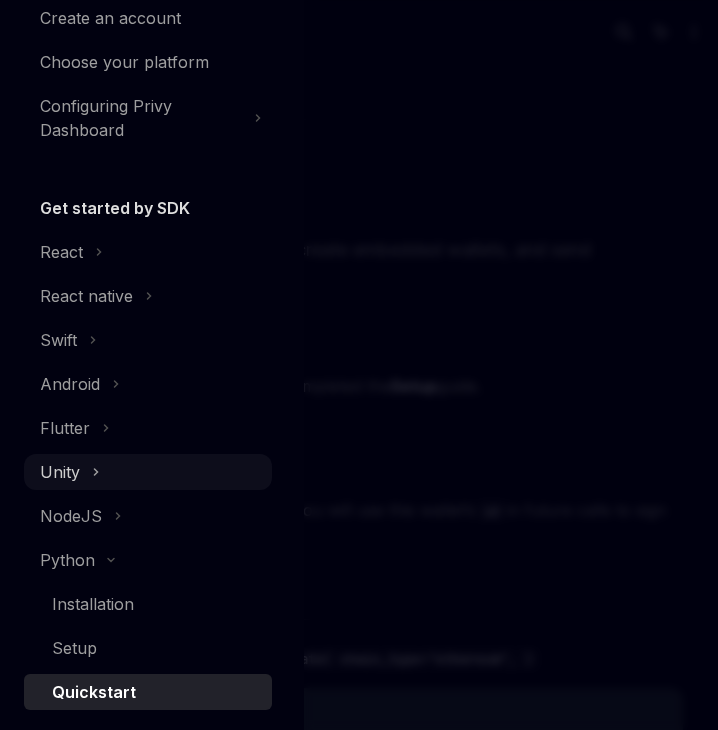 scroll, scrollTop: 700, scrollLeft: 0, axis: vertical 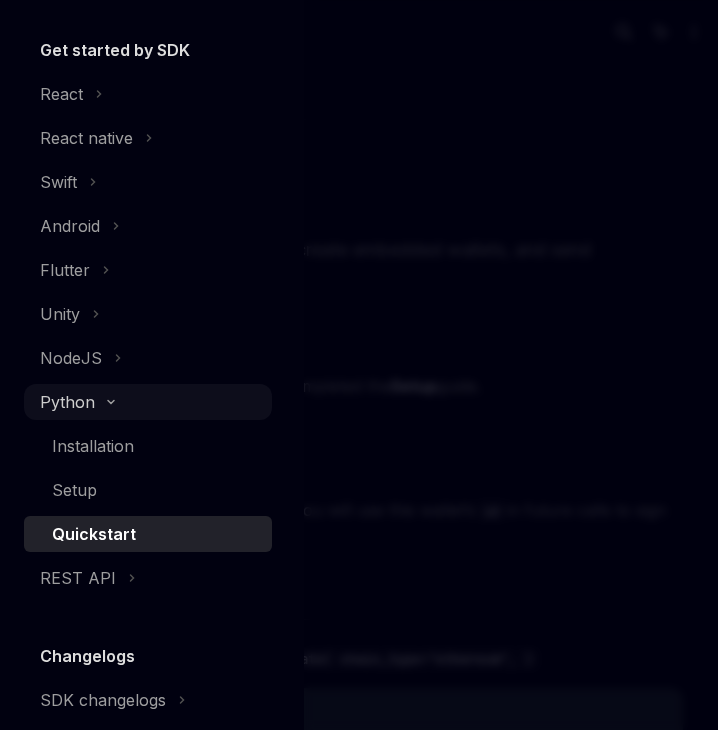 click on "Python" at bounding box center (67, 402) 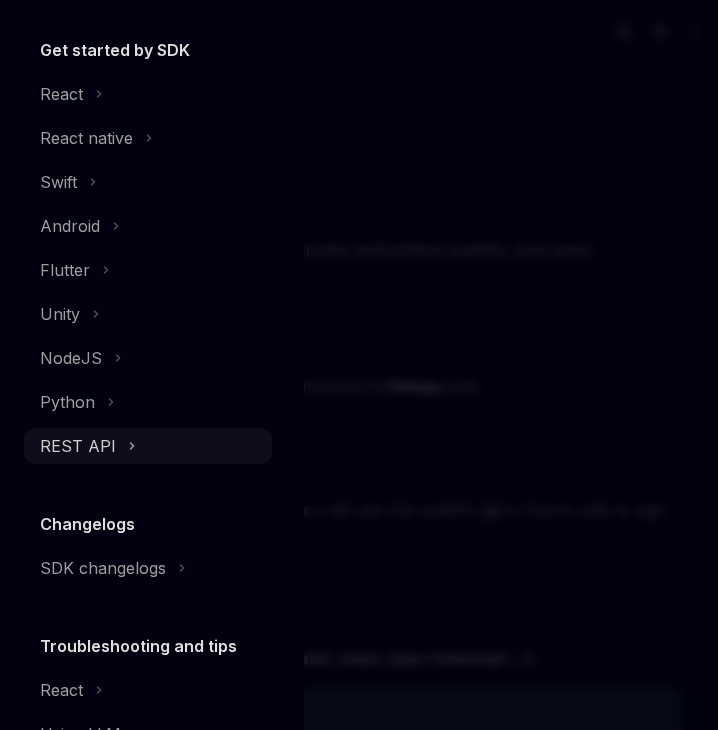 drag, startPoint x: 79, startPoint y: 430, endPoint x: 91, endPoint y: 452, distance: 25.059929 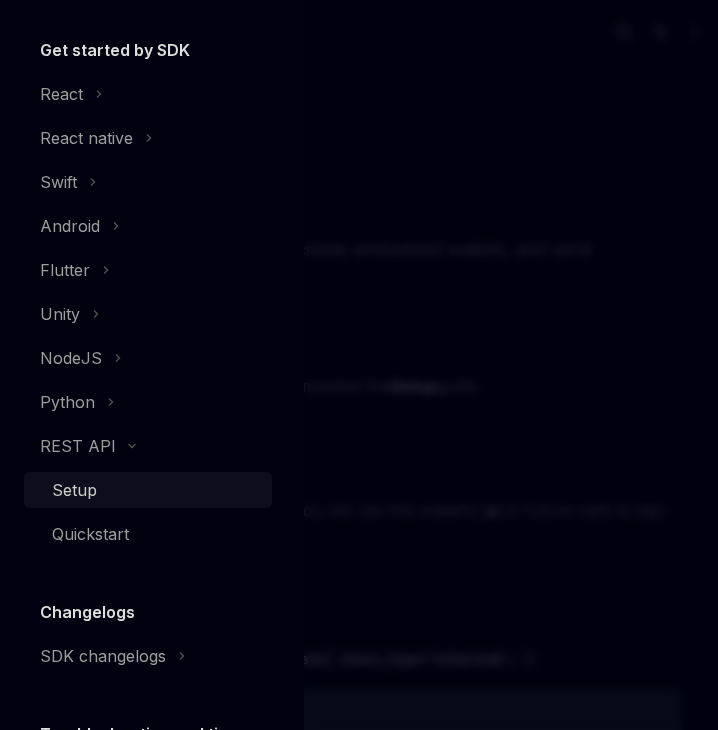 click on "Setup" at bounding box center (74, 490) 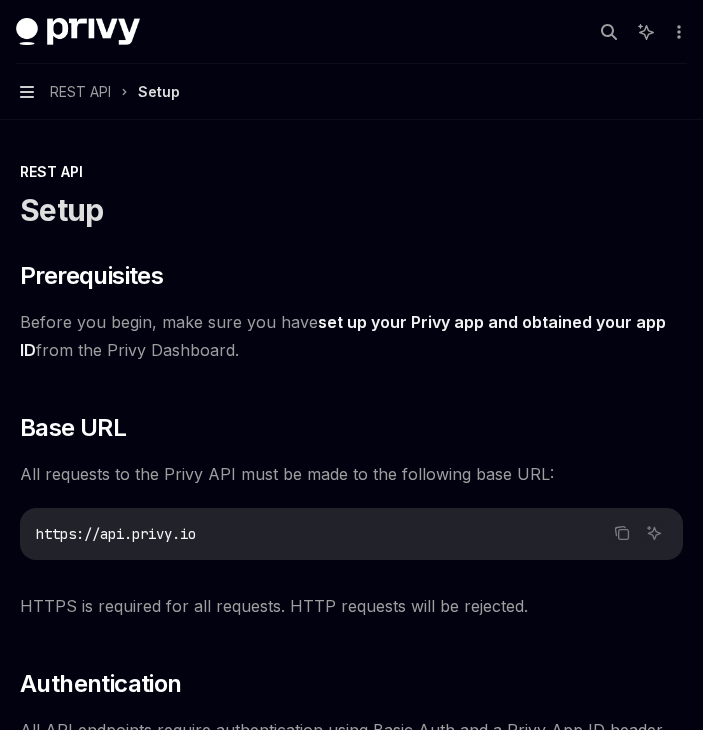 click on "Navigation REST API Setup" at bounding box center [100, 92] 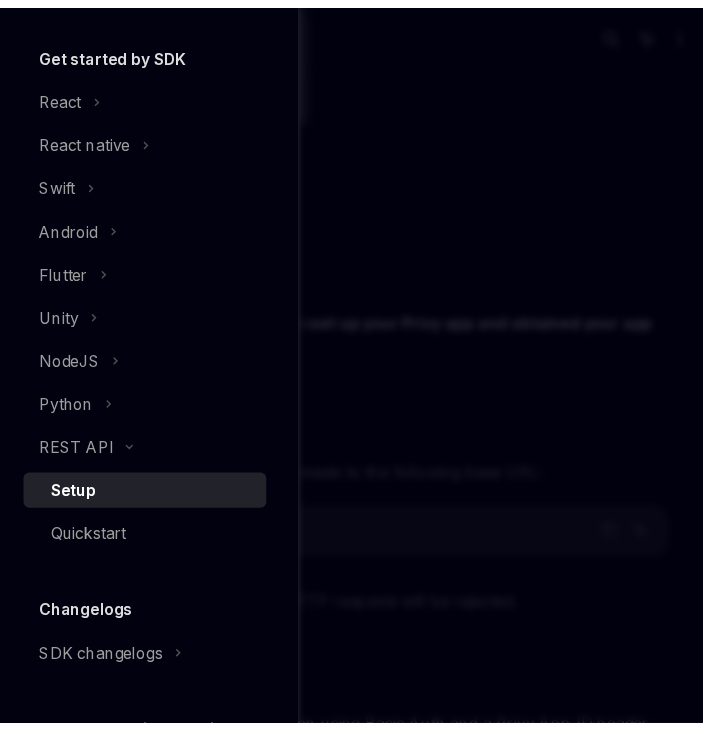 scroll, scrollTop: 700, scrollLeft: 0, axis: vertical 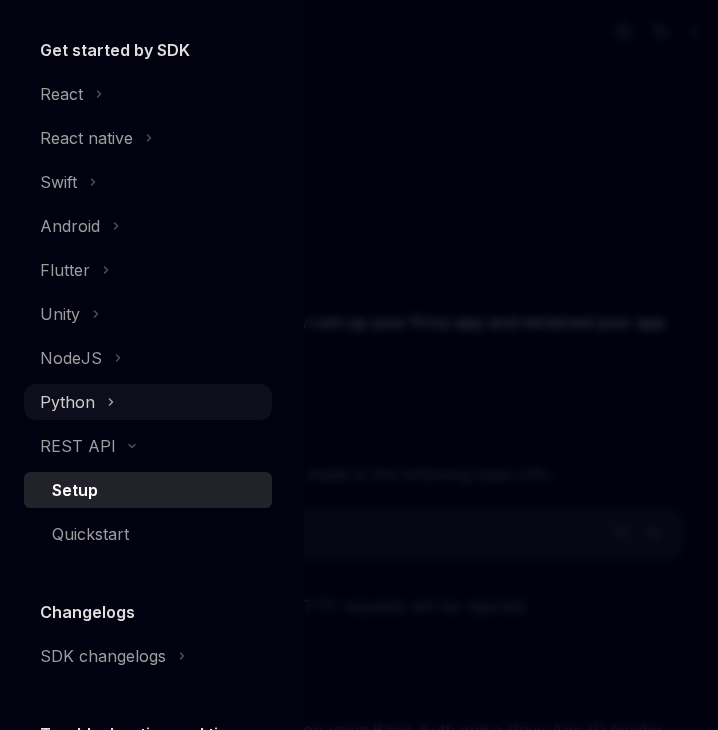 click on "Python" at bounding box center [67, 402] 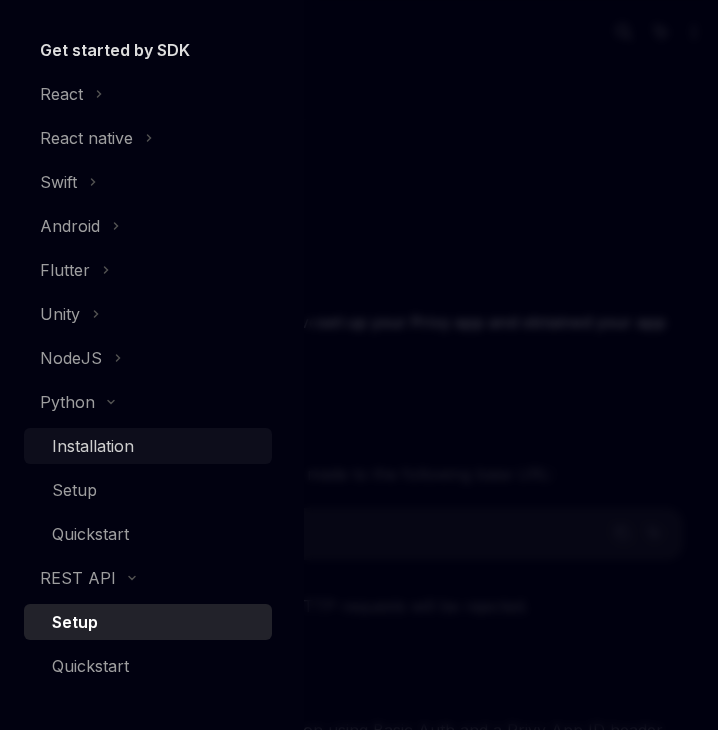 click on "Installation" at bounding box center (93, 446) 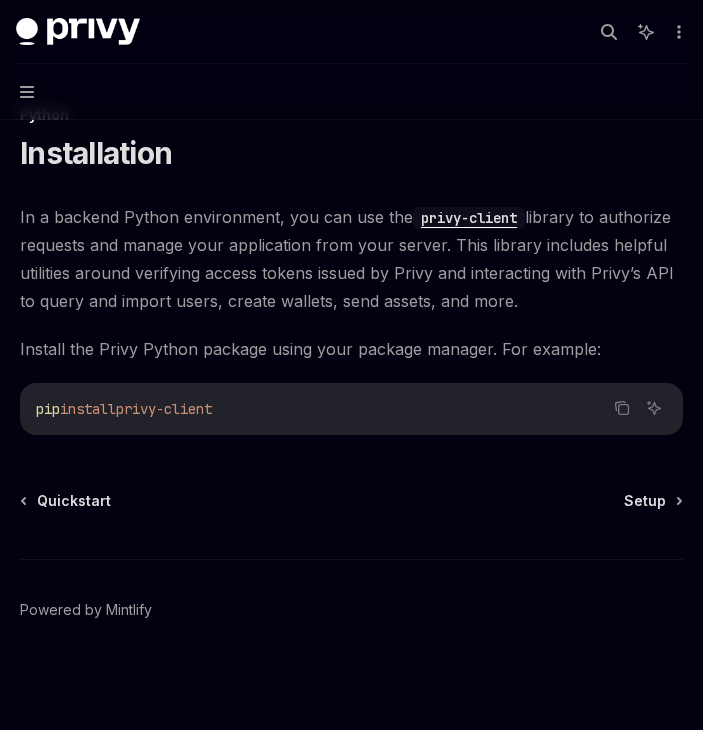 scroll, scrollTop: 59, scrollLeft: 0, axis: vertical 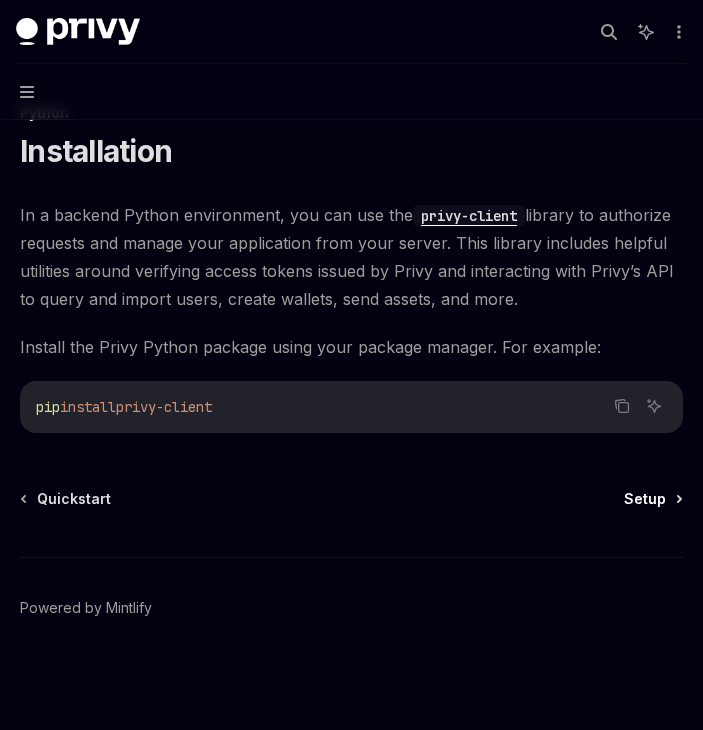 click on "Setup" at bounding box center [645, 499] 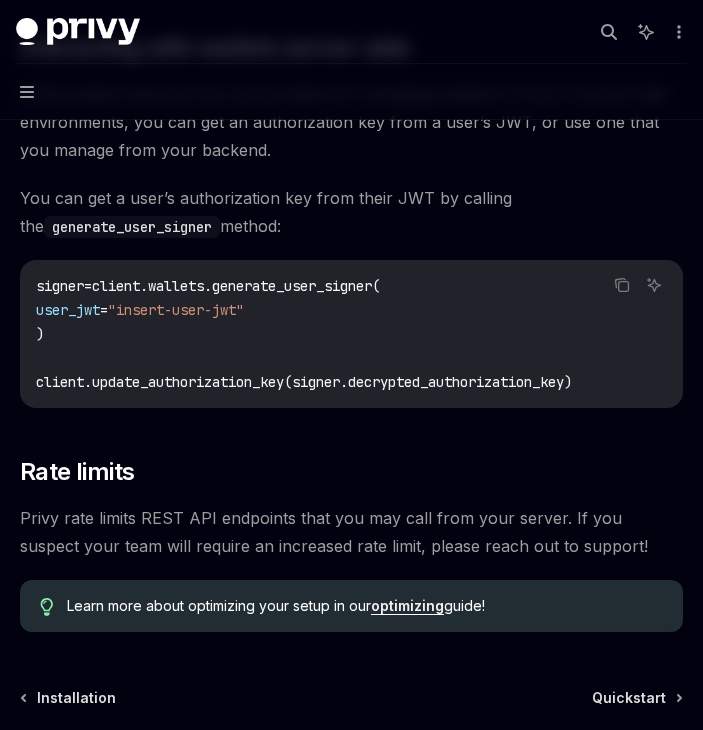 scroll, scrollTop: 1067, scrollLeft: 0, axis: vertical 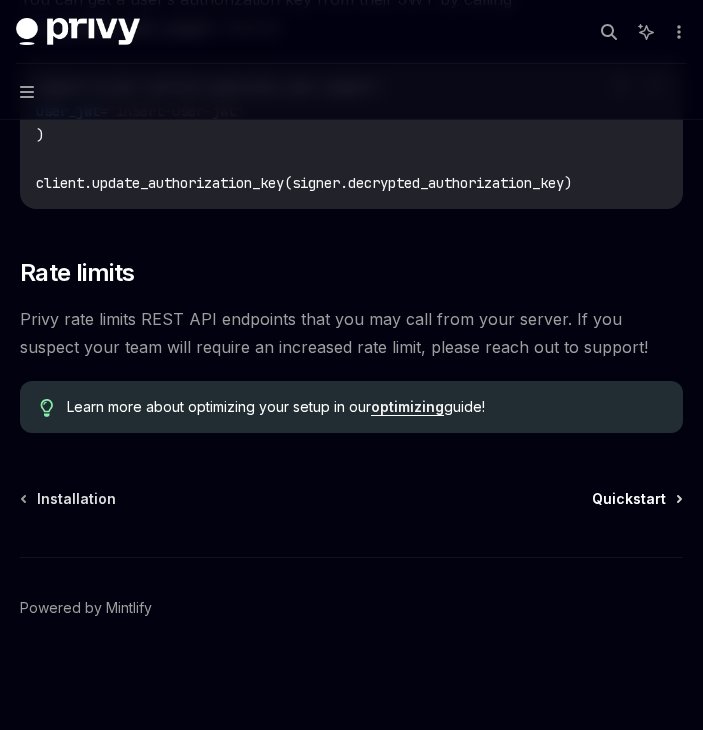 click on "Quickstart" at bounding box center [629, 499] 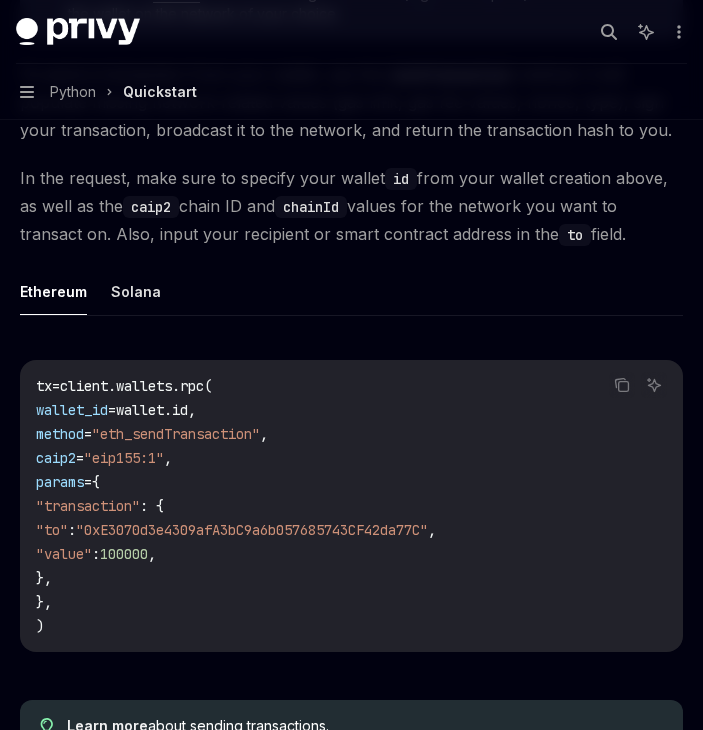 scroll, scrollTop: 1500, scrollLeft: 0, axis: vertical 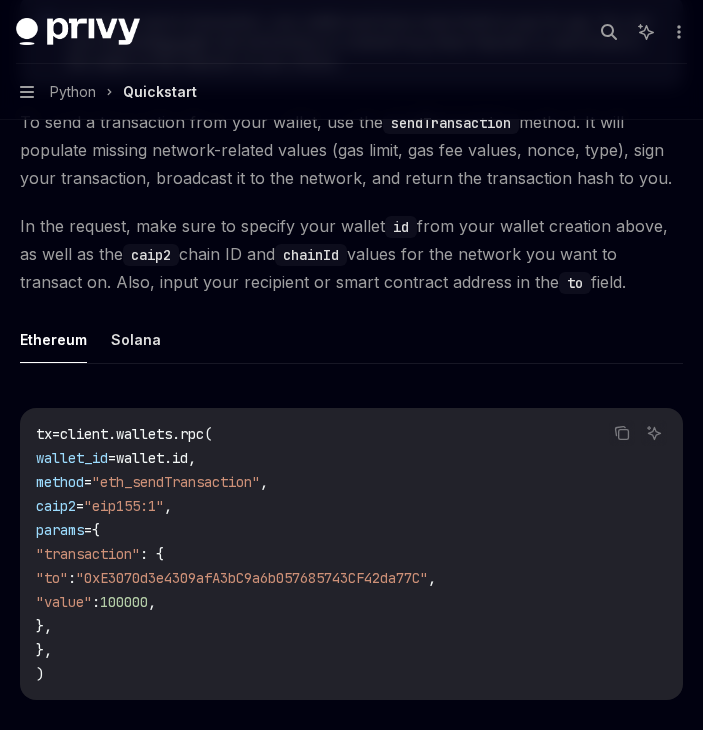 click on "Ethereum Solana" at bounding box center [351, -904] 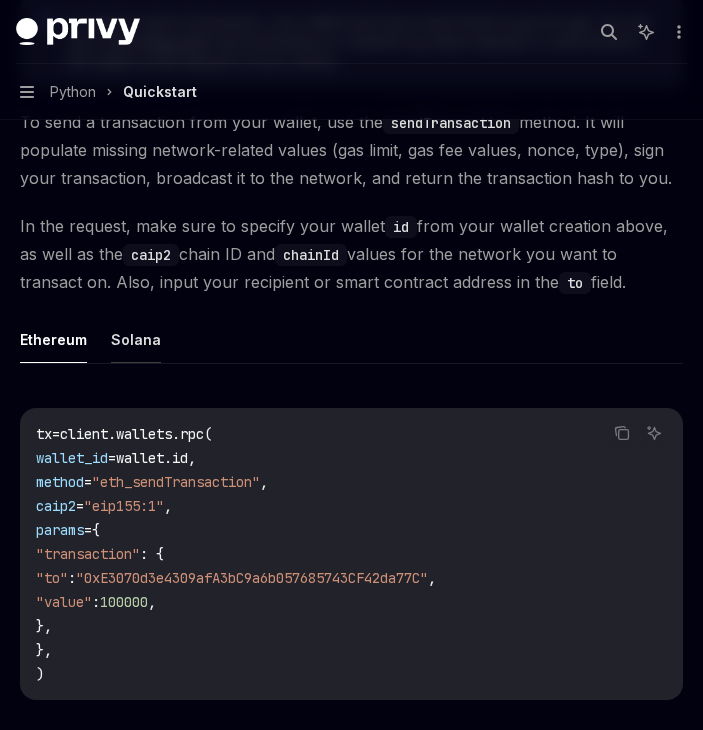 click on "Solana" at bounding box center (136, -905) 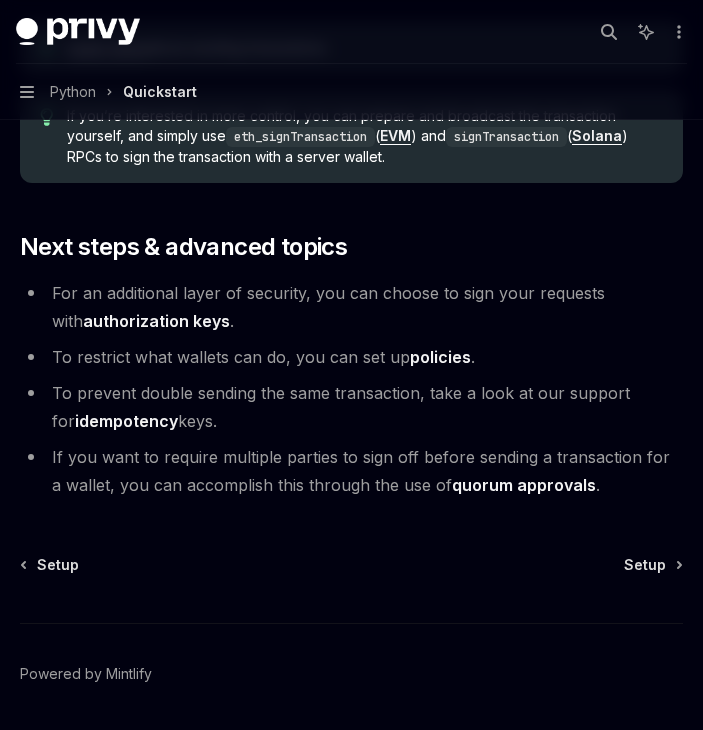 scroll, scrollTop: 2400, scrollLeft: 0, axis: vertical 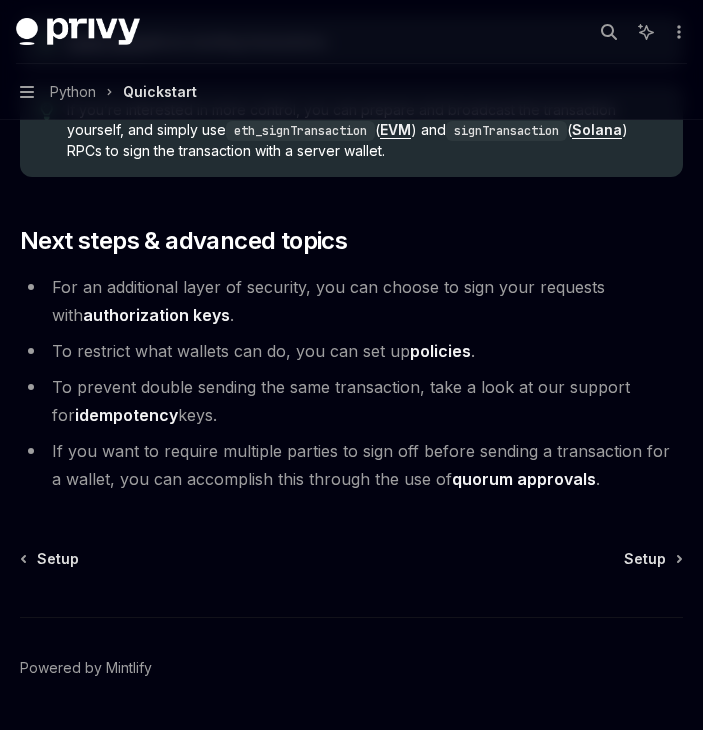 click on "authorization keys" at bounding box center (156, 315) 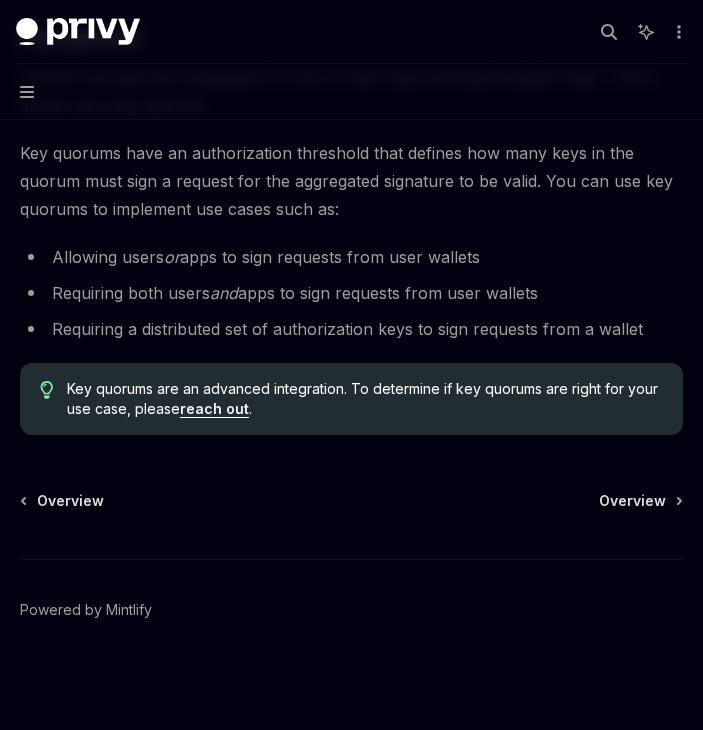 scroll, scrollTop: 1263, scrollLeft: 0, axis: vertical 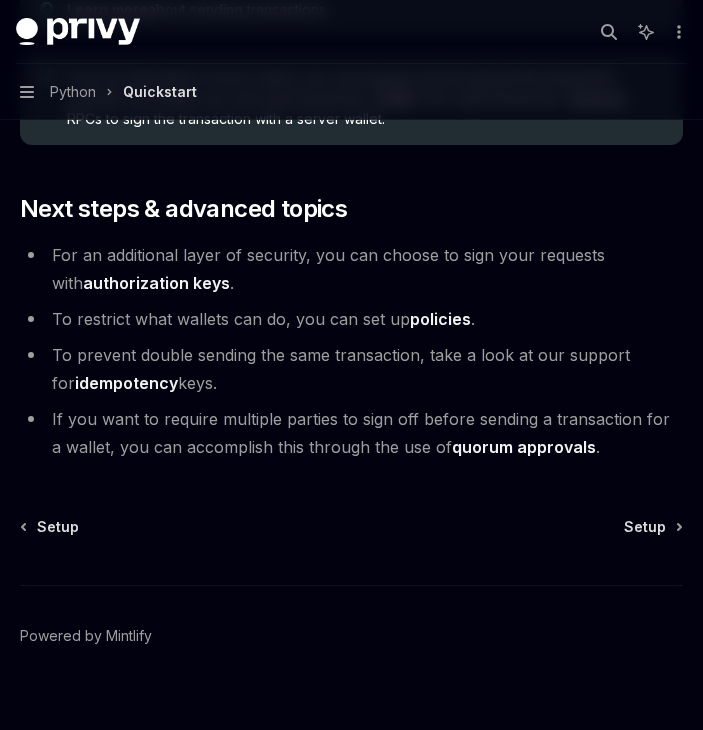 click on "idempotency" at bounding box center [126, 383] 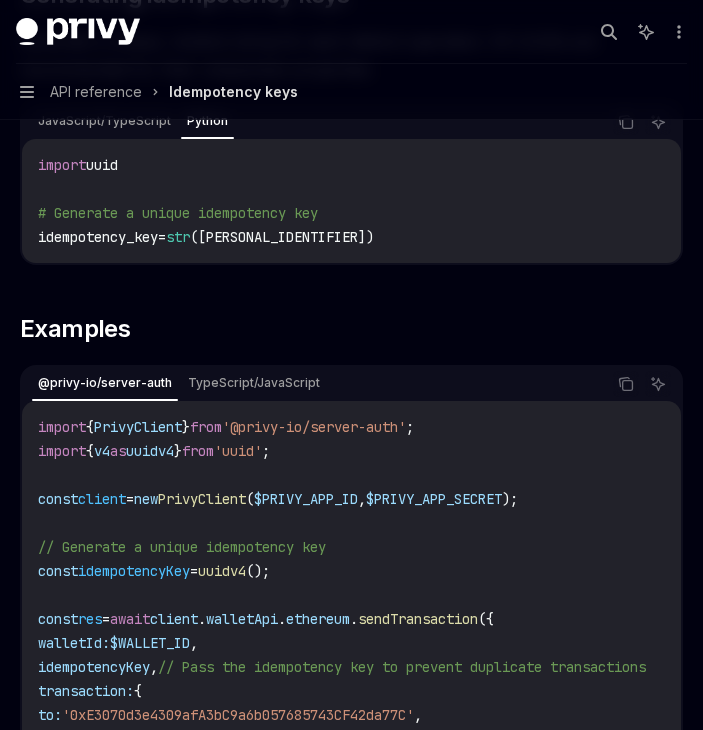 scroll, scrollTop: 2000, scrollLeft: 0, axis: vertical 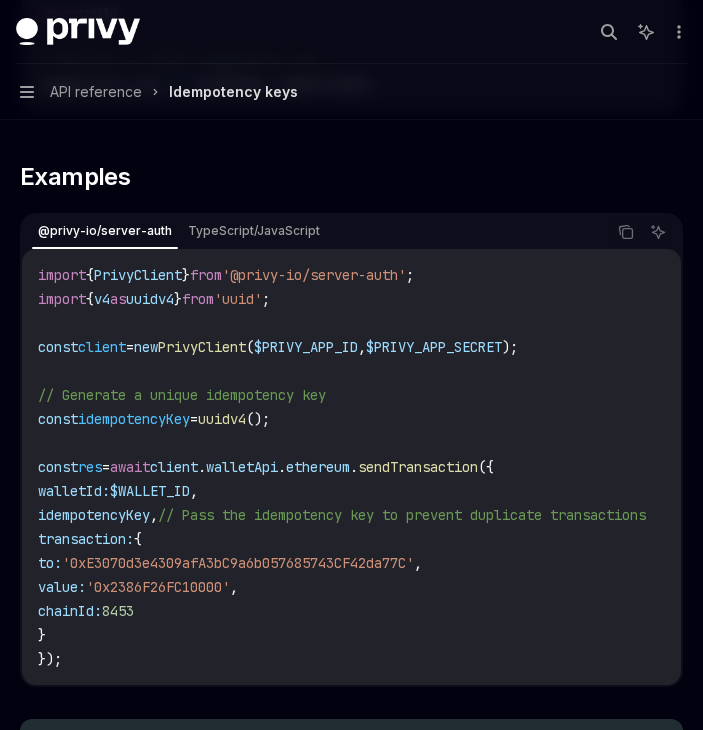 type on "*" 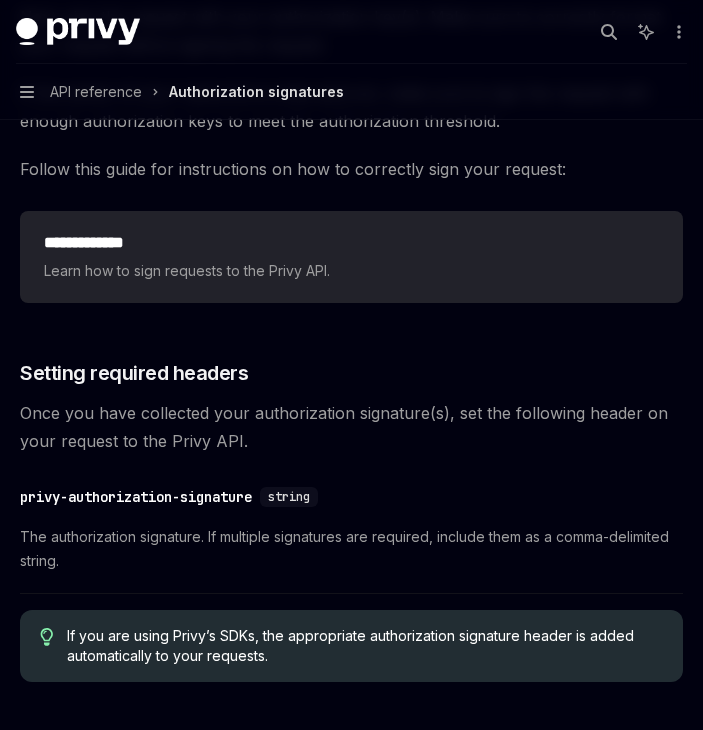 scroll, scrollTop: 3000, scrollLeft: 0, axis: vertical 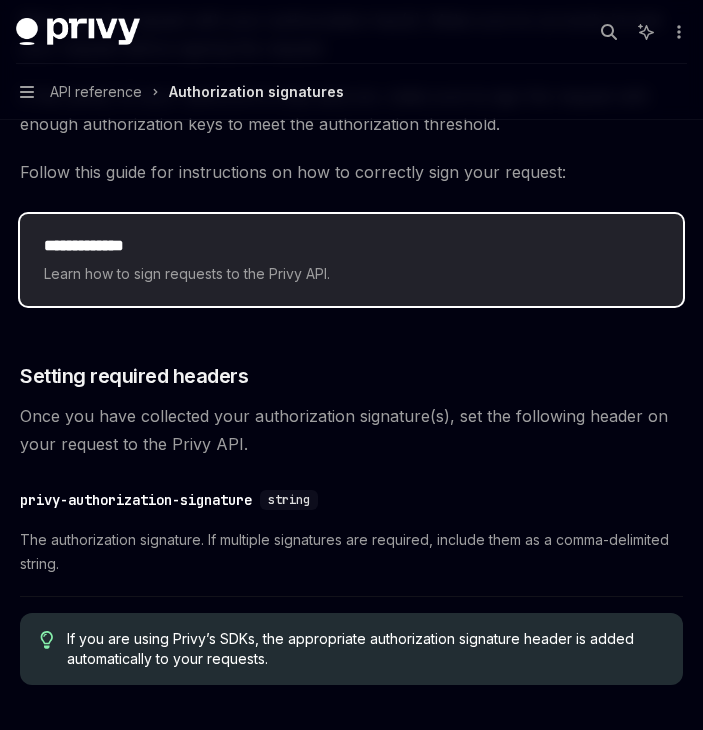 click on "Learn how to sign requests to the Privy API." at bounding box center (351, 274) 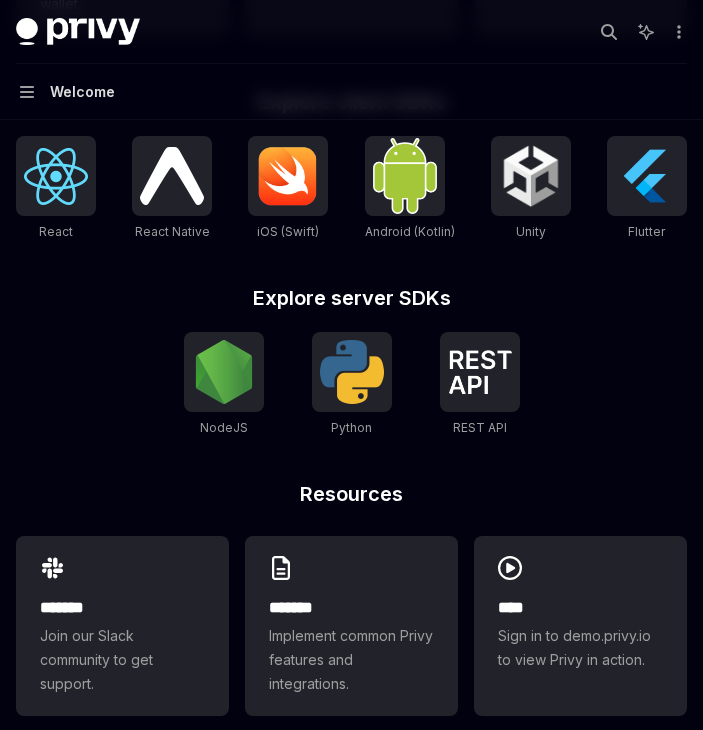 scroll, scrollTop: 916, scrollLeft: 0, axis: vertical 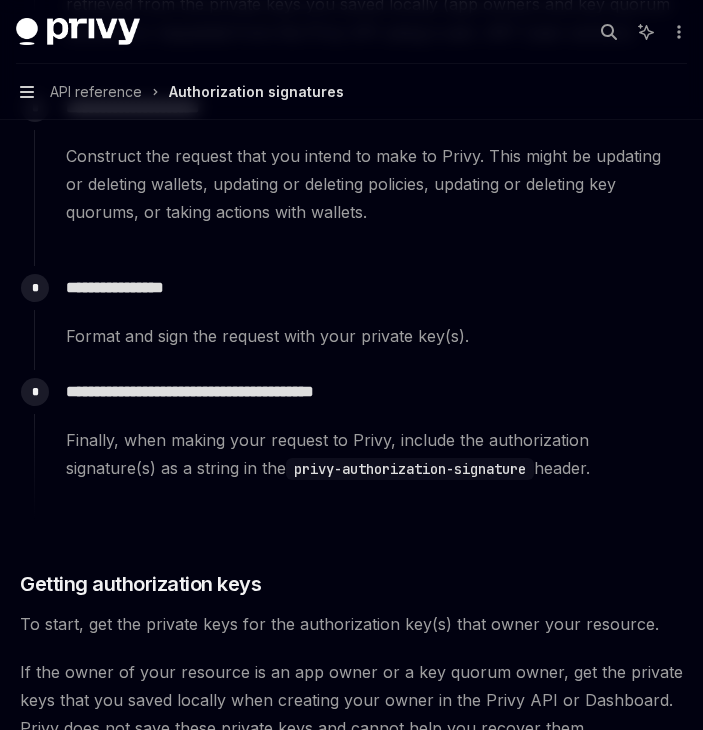 click 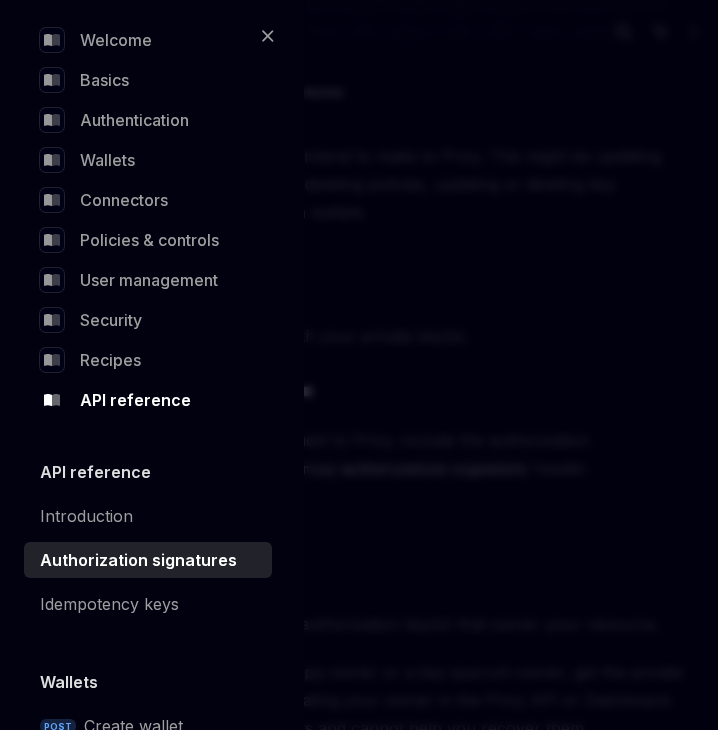 click on "Close navigation Welcome Basics Authentication Wallets Connectors Policies & controls User management Security Recipes API reference API reference Introduction Authorization signatures Idempotency keys Wallets POST Create wallet GET Get wallet PATCH Update wallet GET Get wallets POST Export wallet GET Get balance GET Get transactions POST Authenticate Ethereum Solana Other chains Account funding POST Configure app for native onramp POST Create a terms of service agreement KYC Accounts POST Initiate onramp POST Initiate offramp POST Get transactions Policies POST Create policy GET Get policy PATCH Update policy DEL Delete policy Rules Transactions GET Get transaction Key quorums POST Create key quorum GET Get key quorum PATCH Update key quorum DEL Delete key quorum Users POST Create user Get user GET Get users DEL Delete user POST Add custom metadata POST Pregenerate wallets" at bounding box center (359, 365) 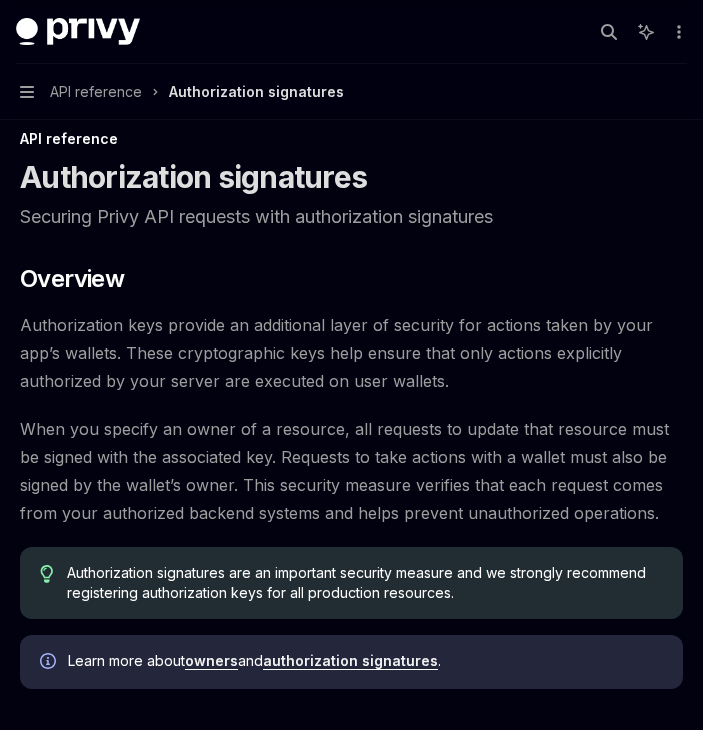 scroll, scrollTop: 0, scrollLeft: 0, axis: both 